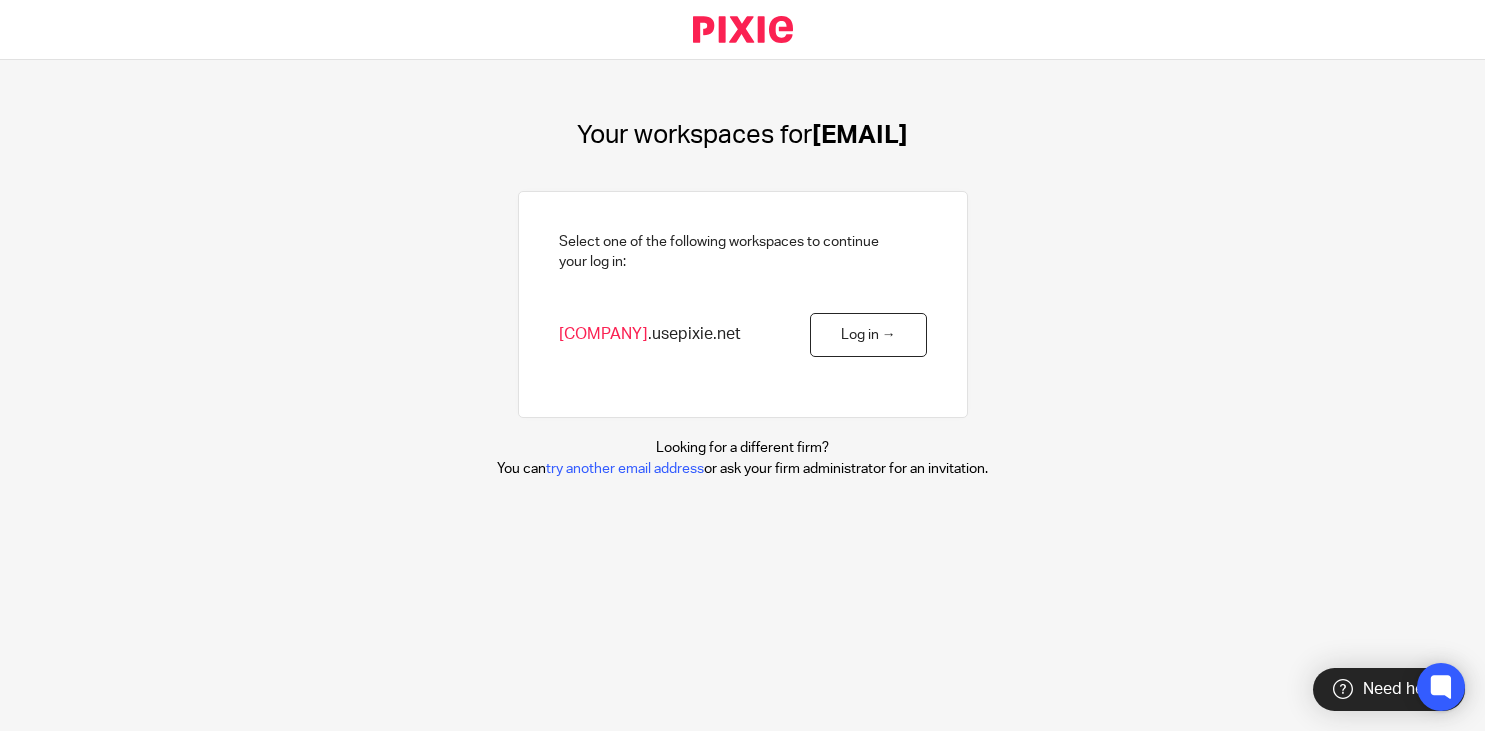 scroll, scrollTop: 0, scrollLeft: 0, axis: both 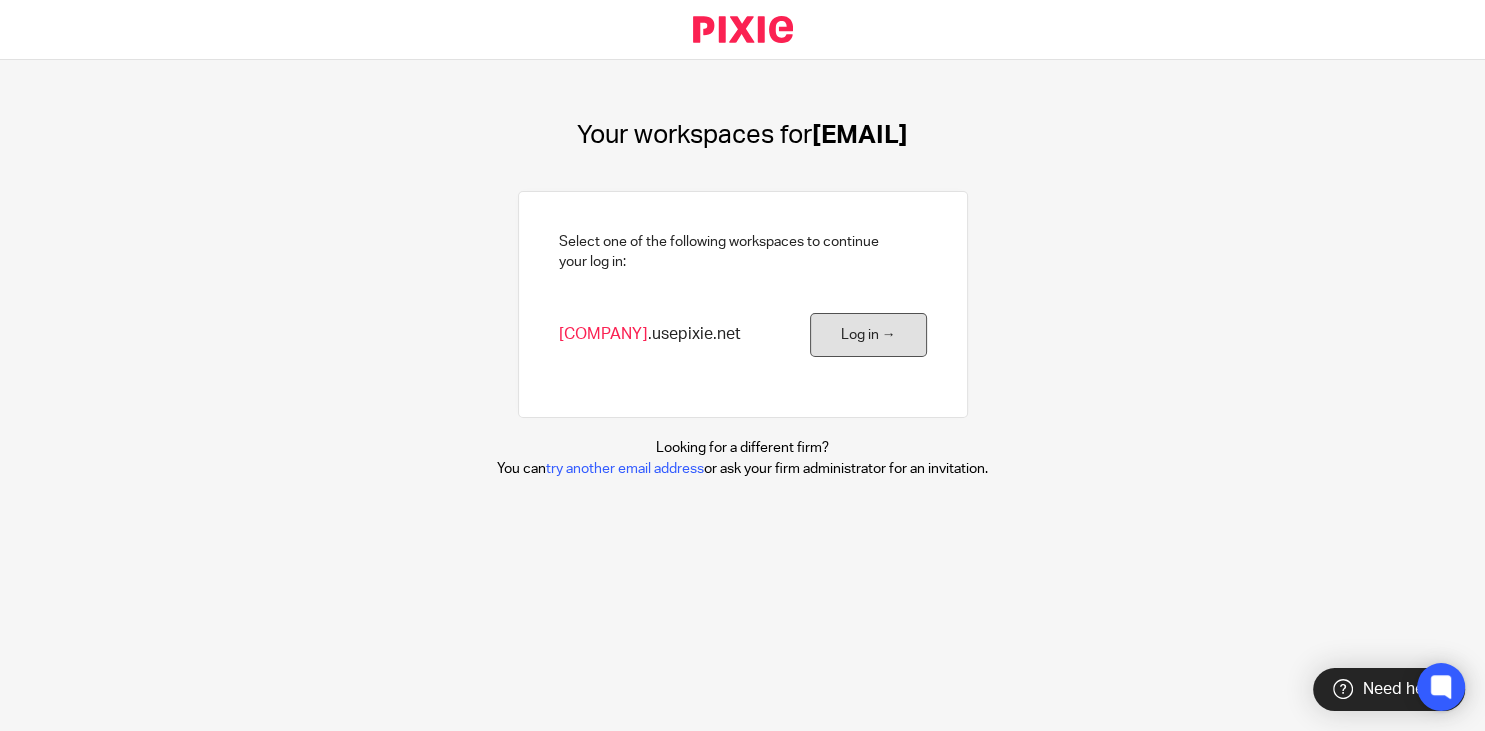 click on "Log in →" at bounding box center [868, 335] 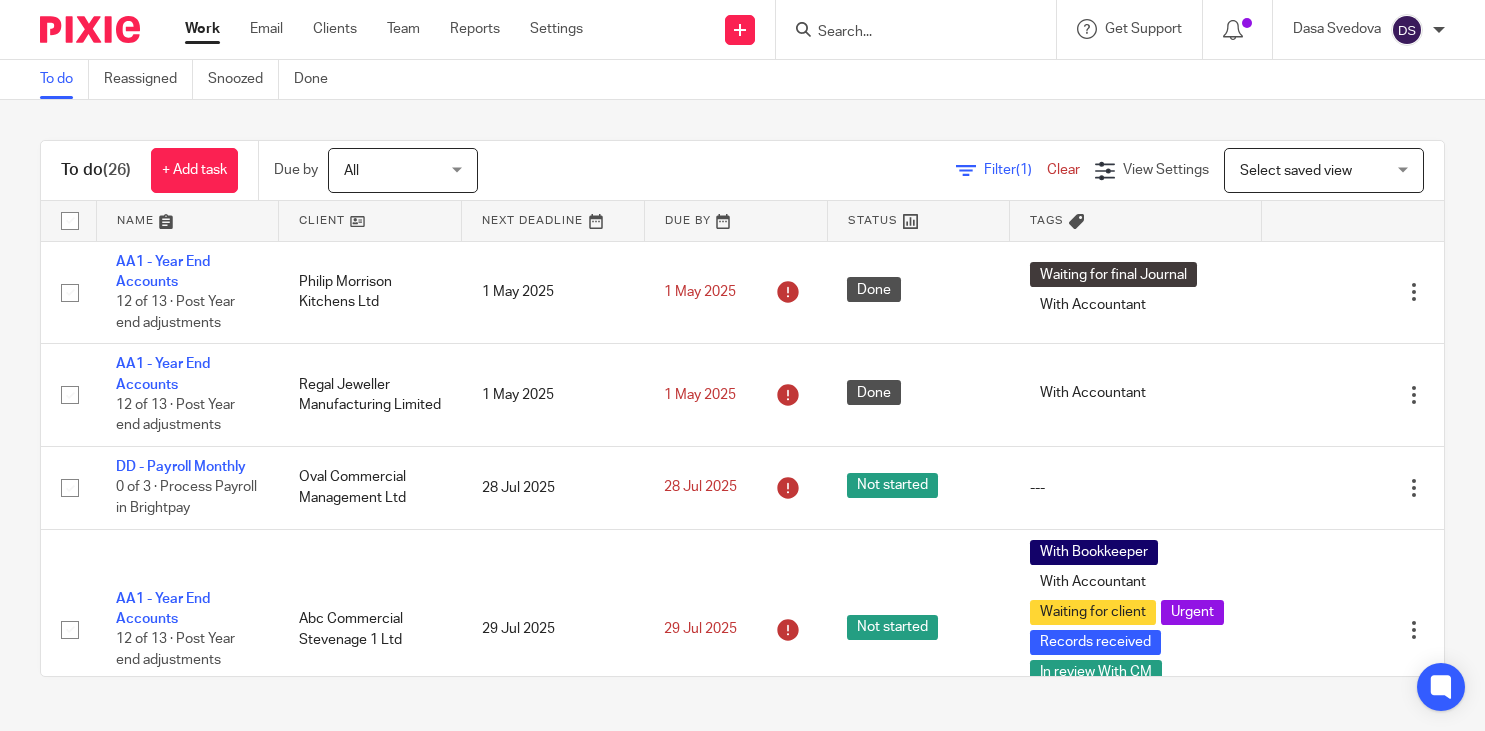 scroll, scrollTop: 0, scrollLeft: 0, axis: both 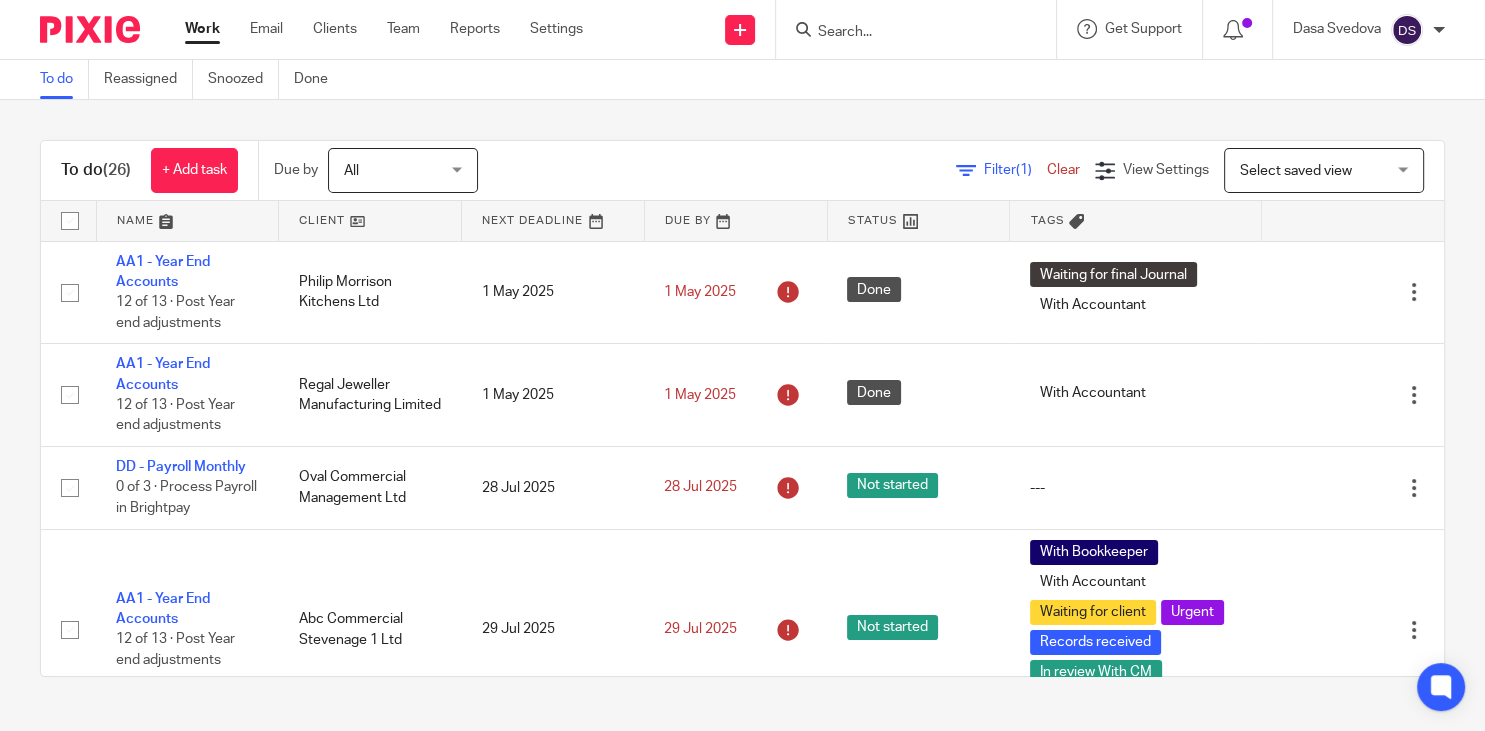 click at bounding box center (906, 33) 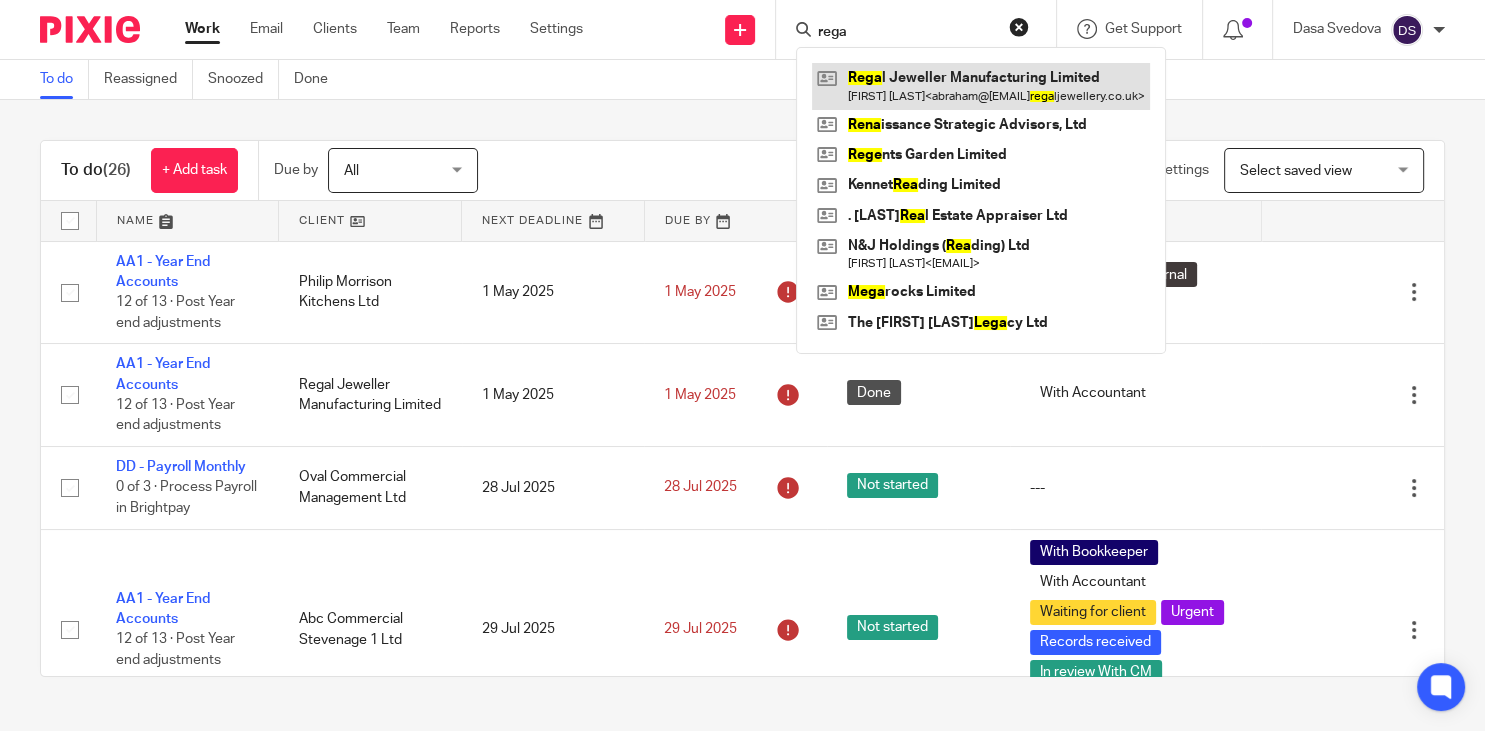 type on "rega" 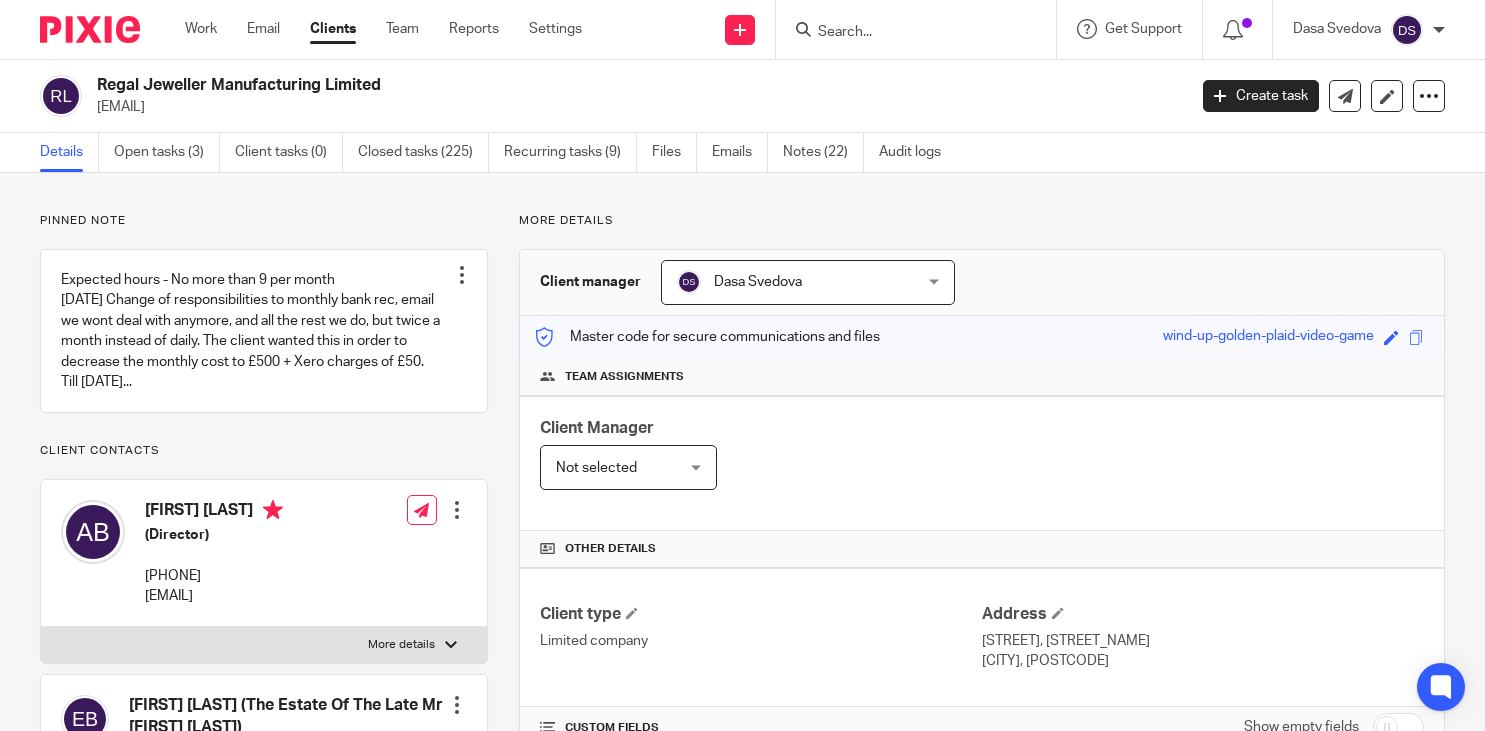 scroll, scrollTop: 0, scrollLeft: 0, axis: both 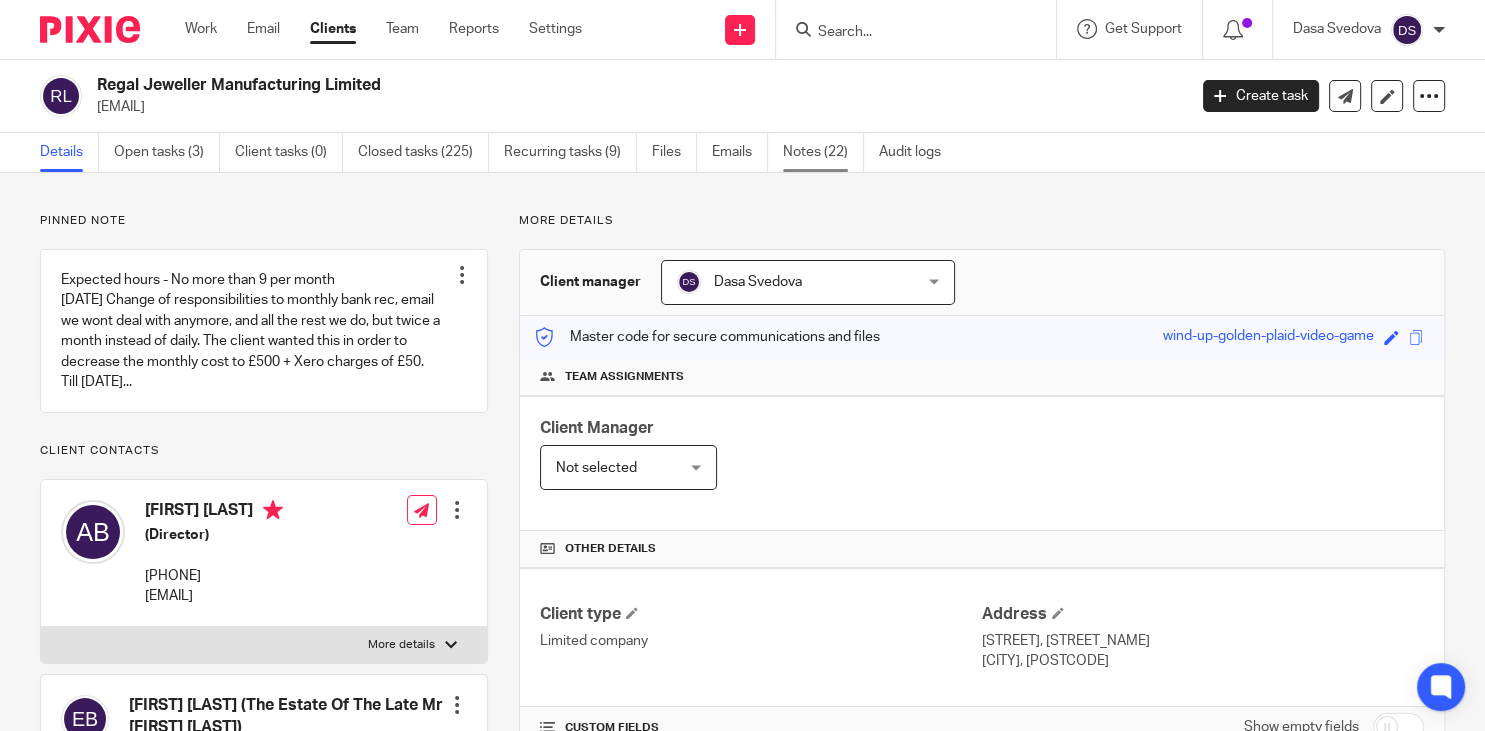 click on "Notes (22)" at bounding box center (823, 152) 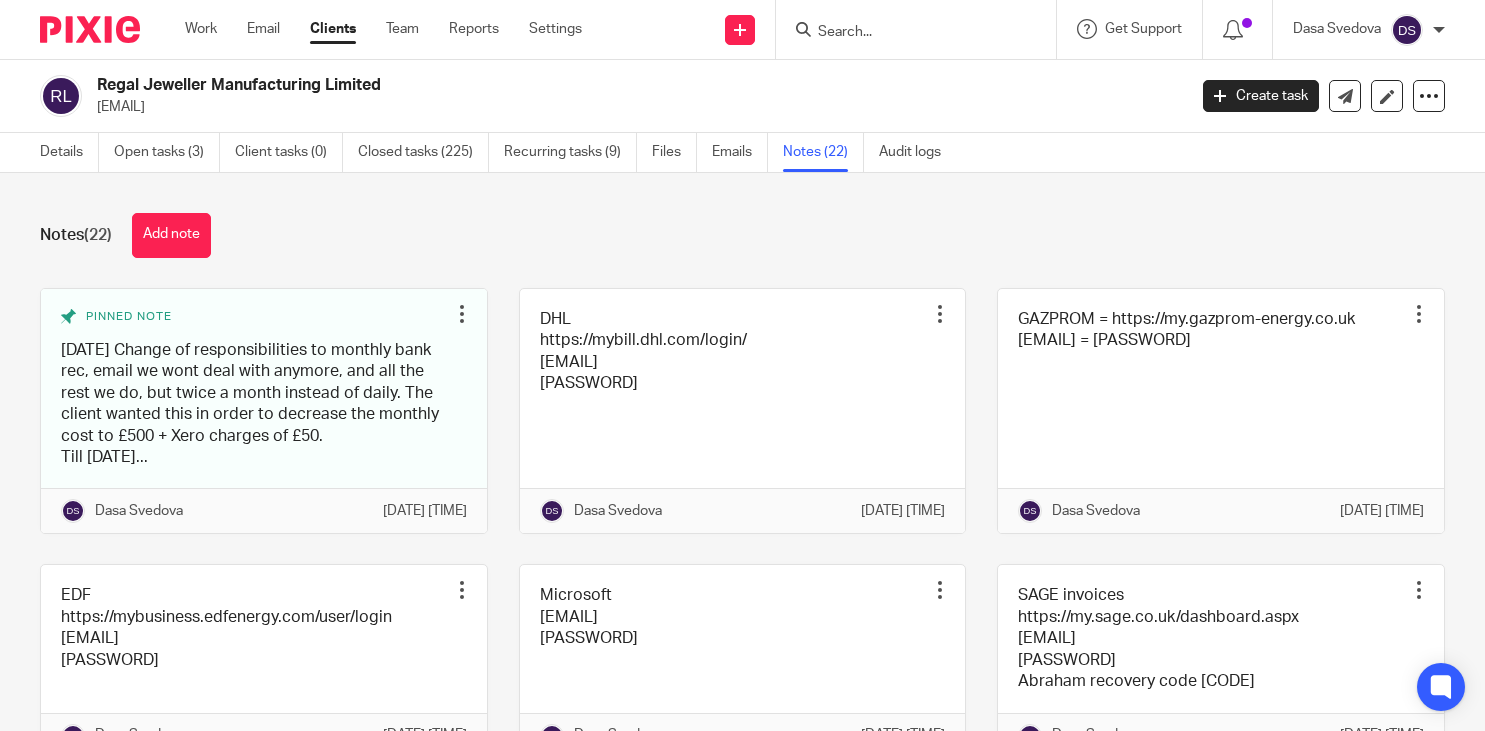 scroll, scrollTop: 0, scrollLeft: 0, axis: both 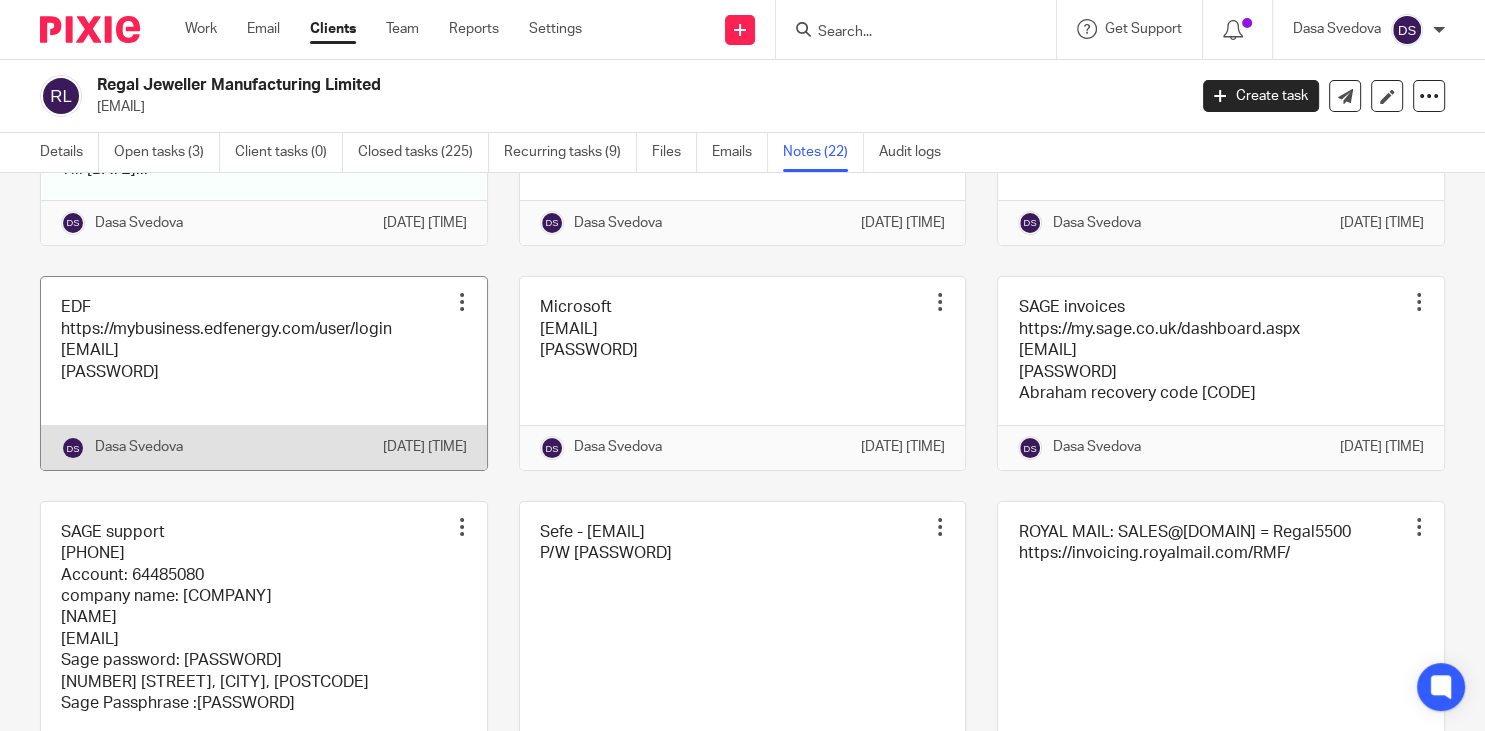 click at bounding box center [264, 373] 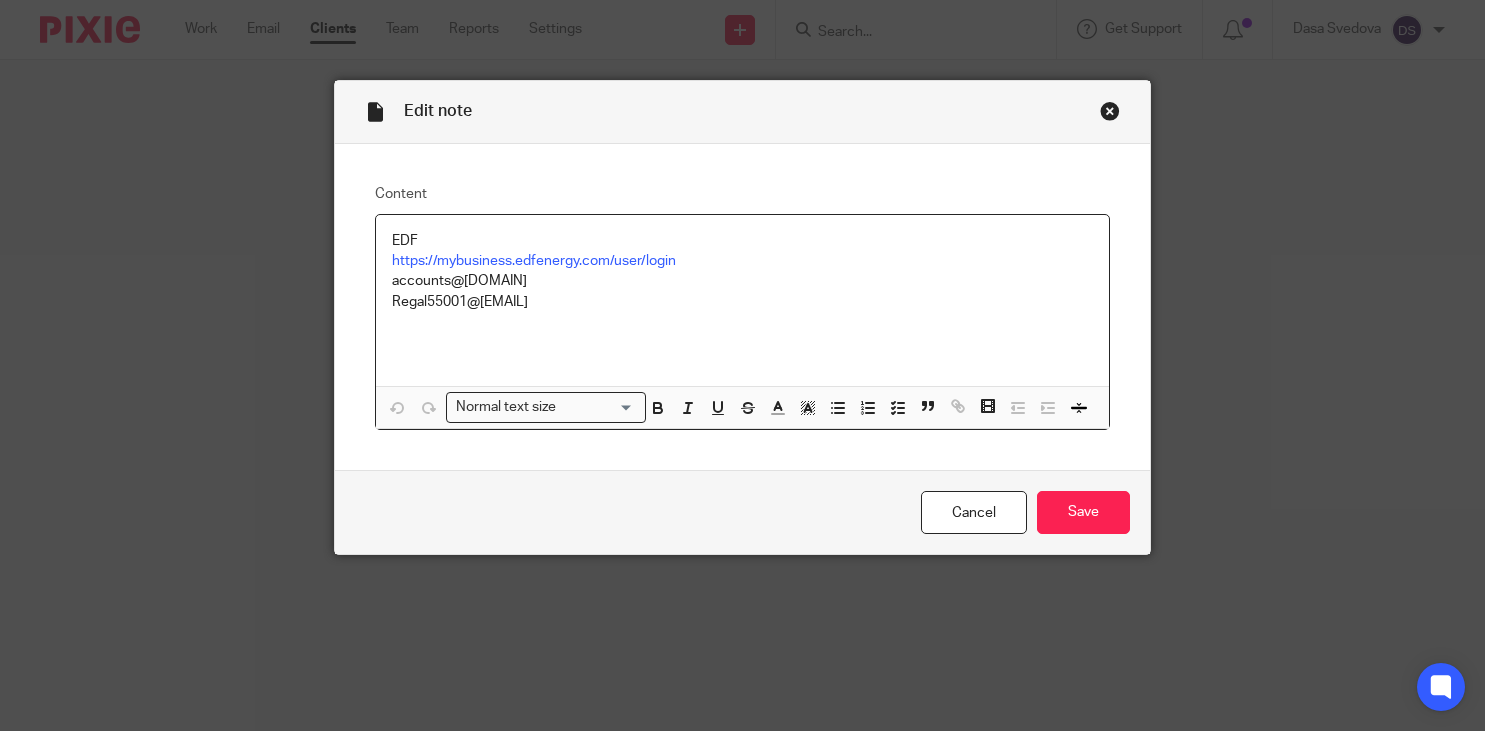 scroll, scrollTop: 0, scrollLeft: 0, axis: both 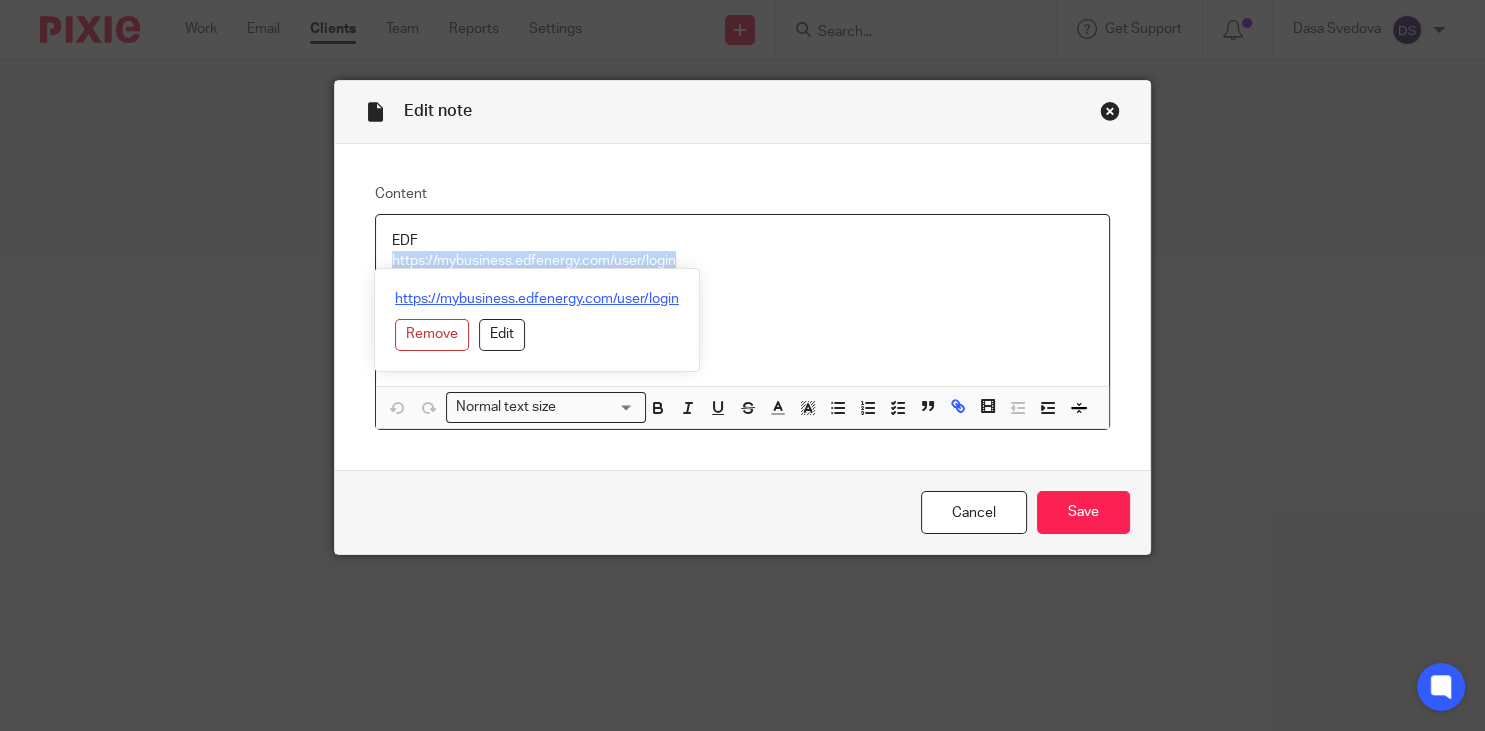 drag, startPoint x: 698, startPoint y: 264, endPoint x: 462, endPoint y: 290, distance: 237.42789 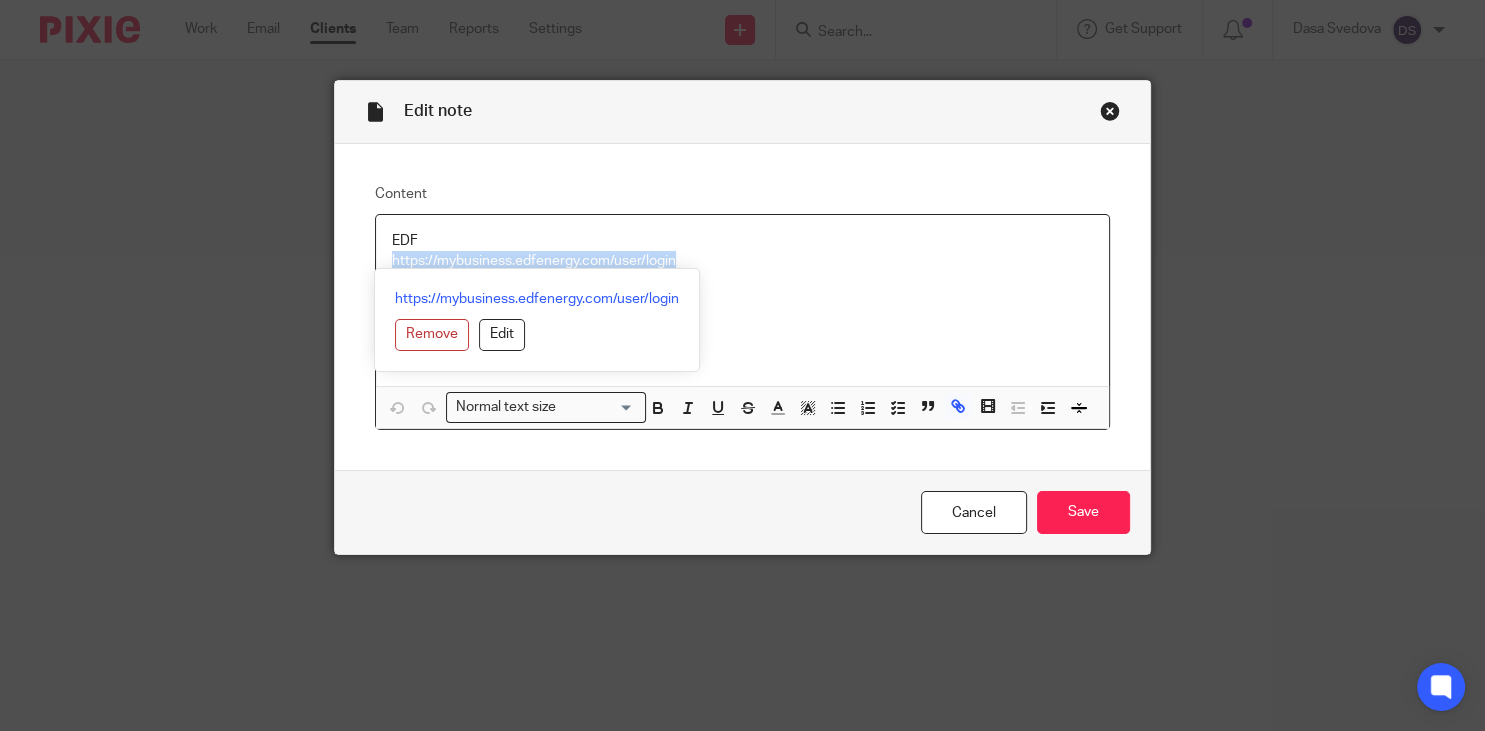 copy on "https://mybusiness.edfenergy.com/user/login" 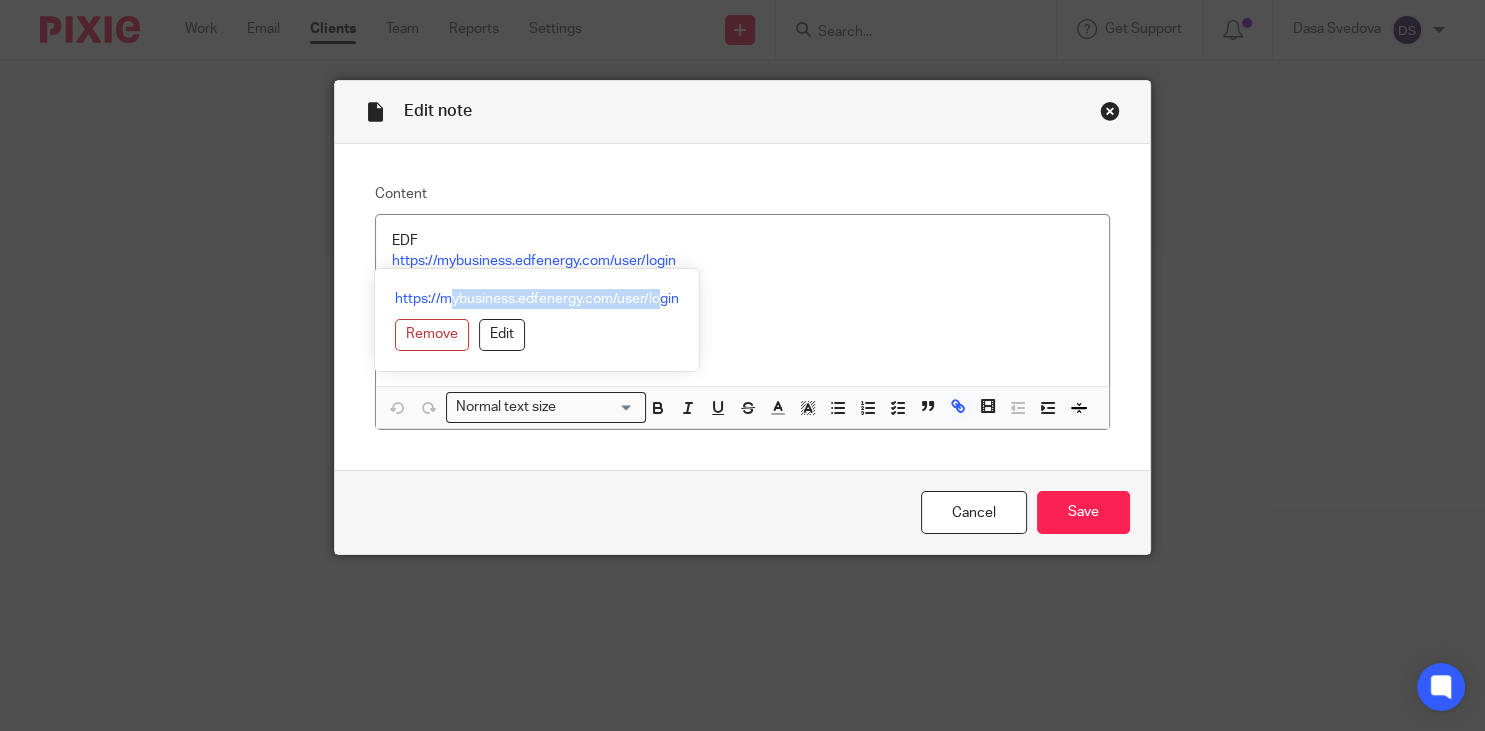 drag, startPoint x: 592, startPoint y: 284, endPoint x: 396, endPoint y: 283, distance: 196.00255 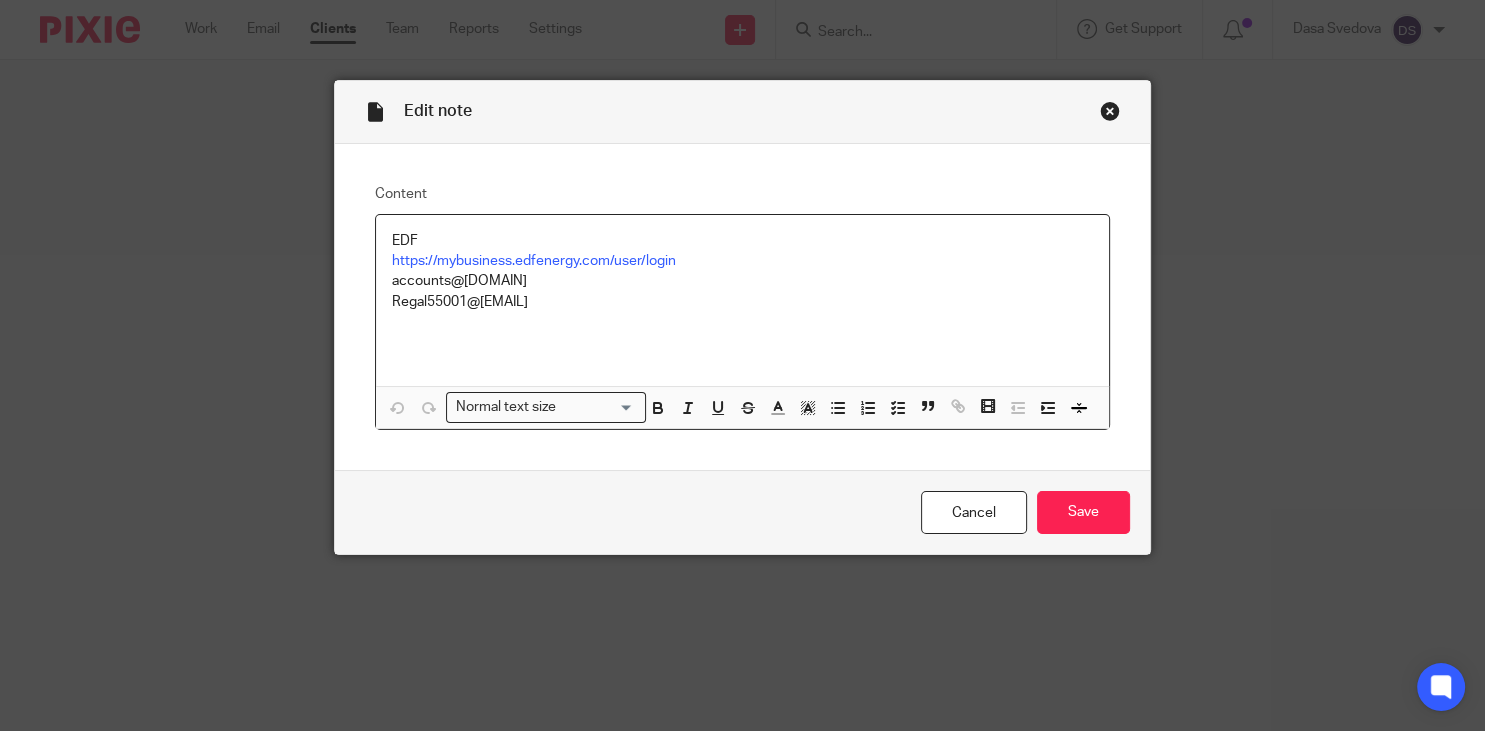 click on "Regal55001@[EMAIL]" at bounding box center [742, 302] 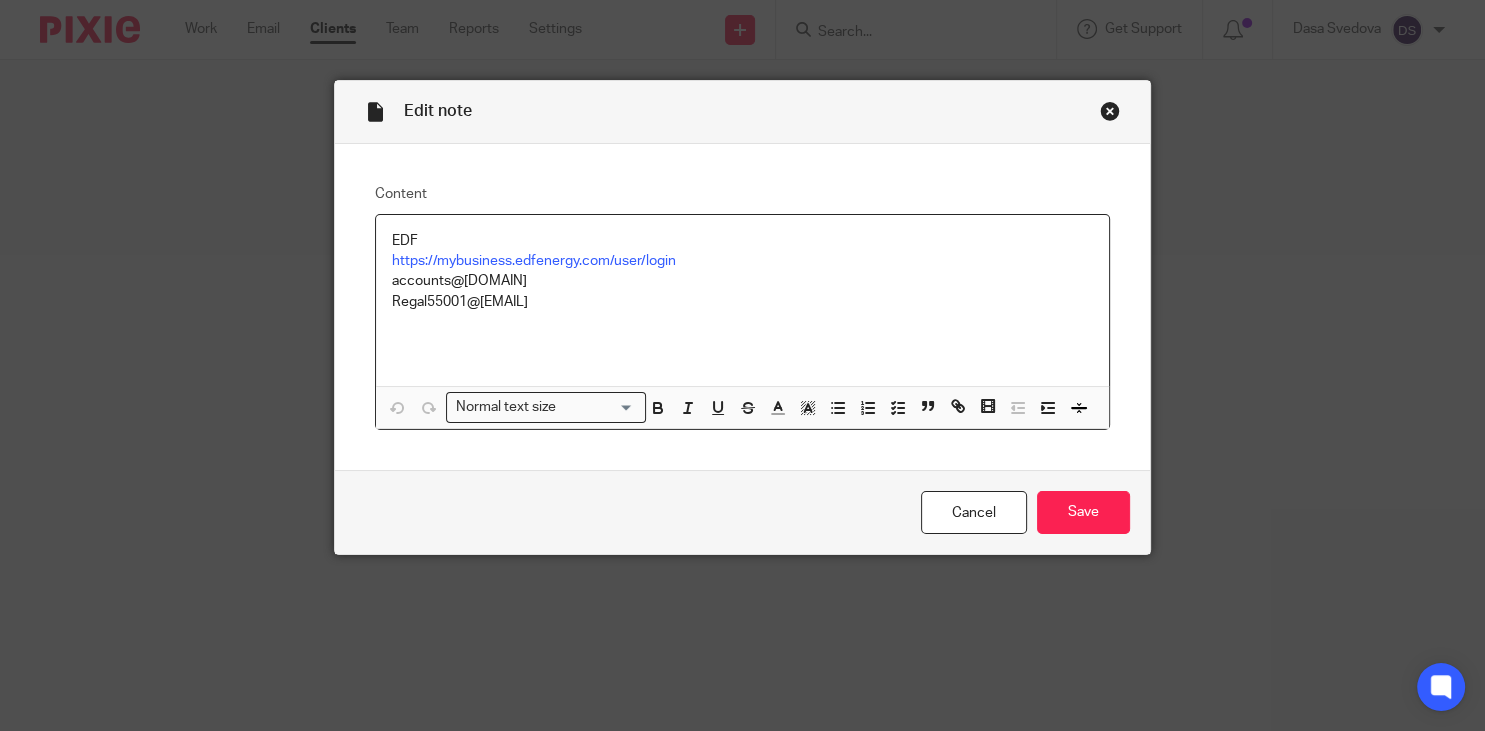 drag, startPoint x: 602, startPoint y: 285, endPoint x: 368, endPoint y: 282, distance: 234.01923 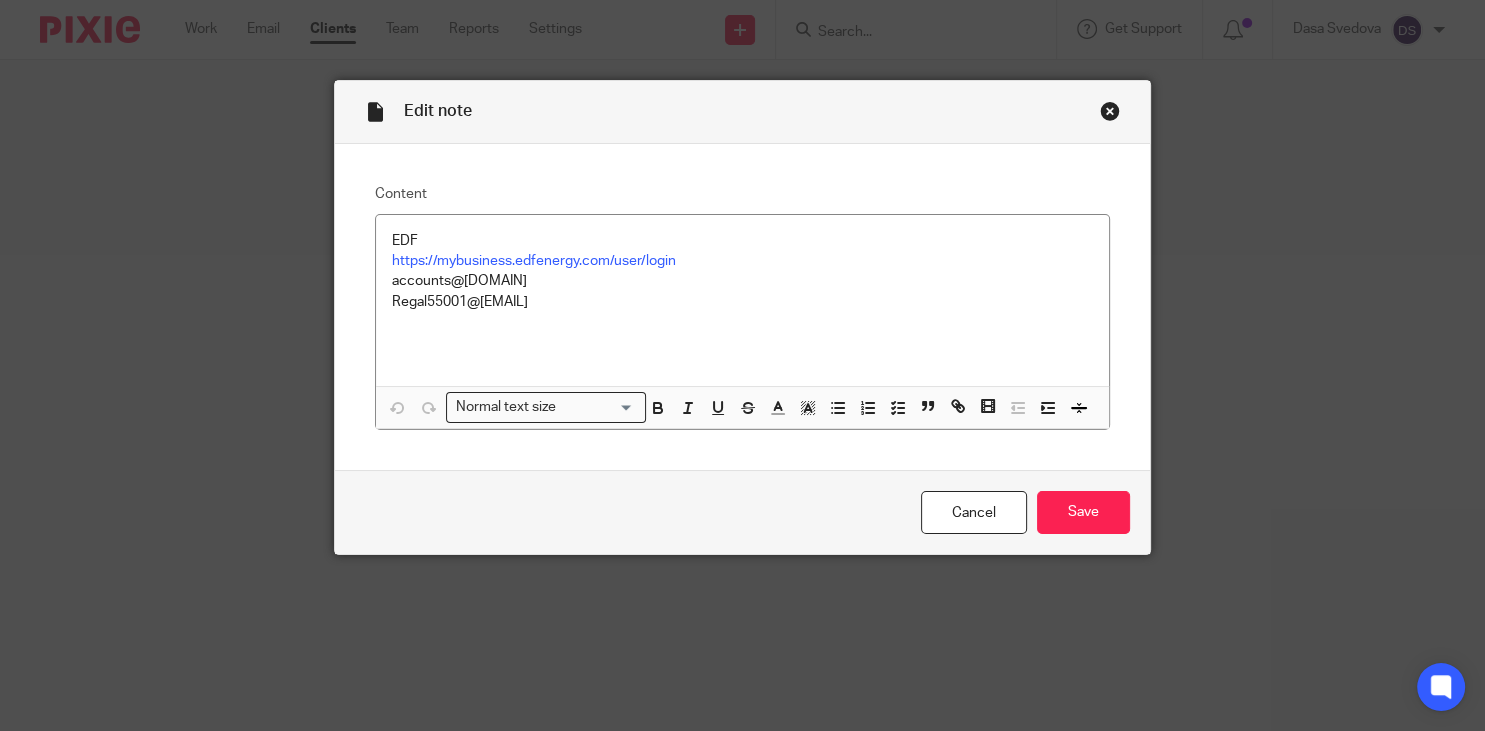 drag, startPoint x: 584, startPoint y: 357, endPoint x: 558, endPoint y: 341, distance: 30.528675 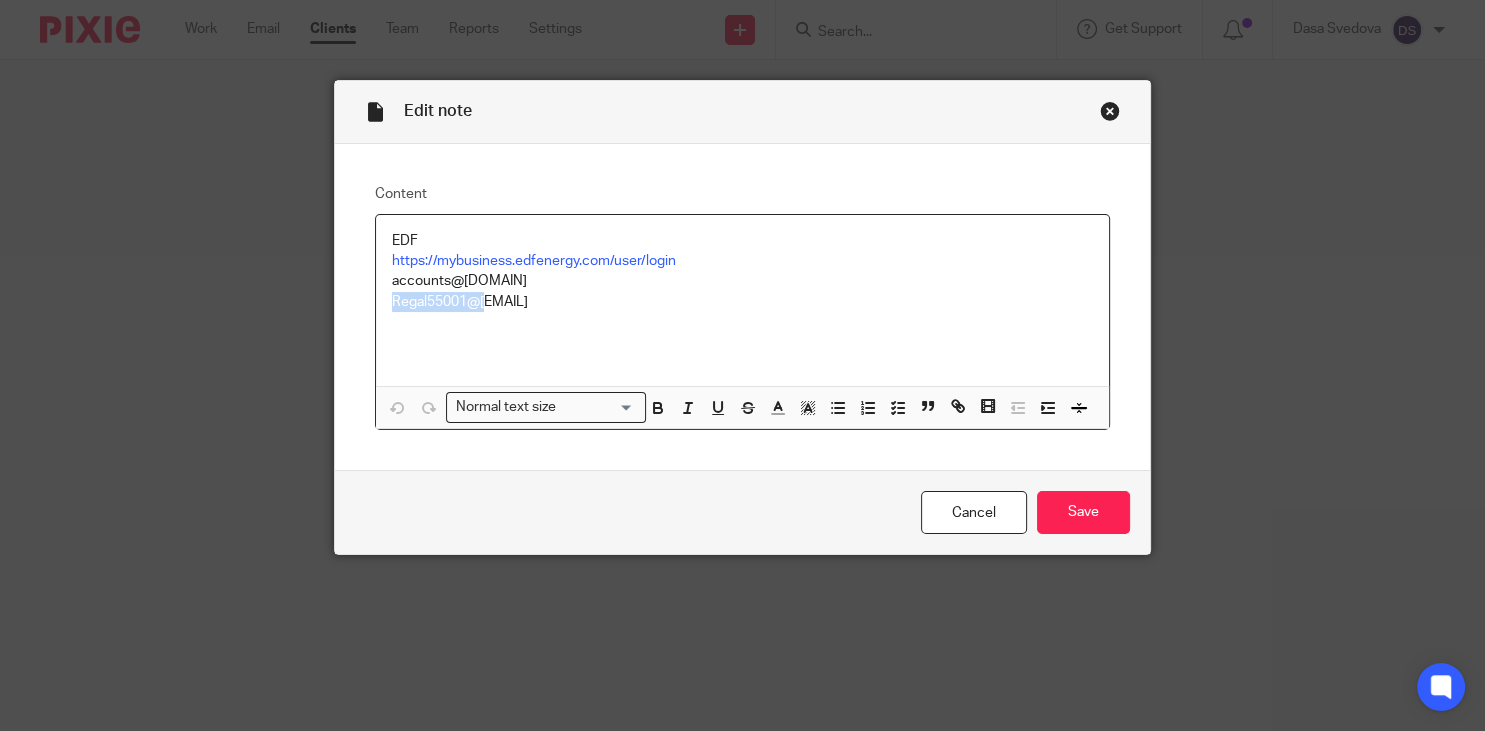 drag, startPoint x: 503, startPoint y: 309, endPoint x: 90, endPoint y: 329, distance: 413.48398 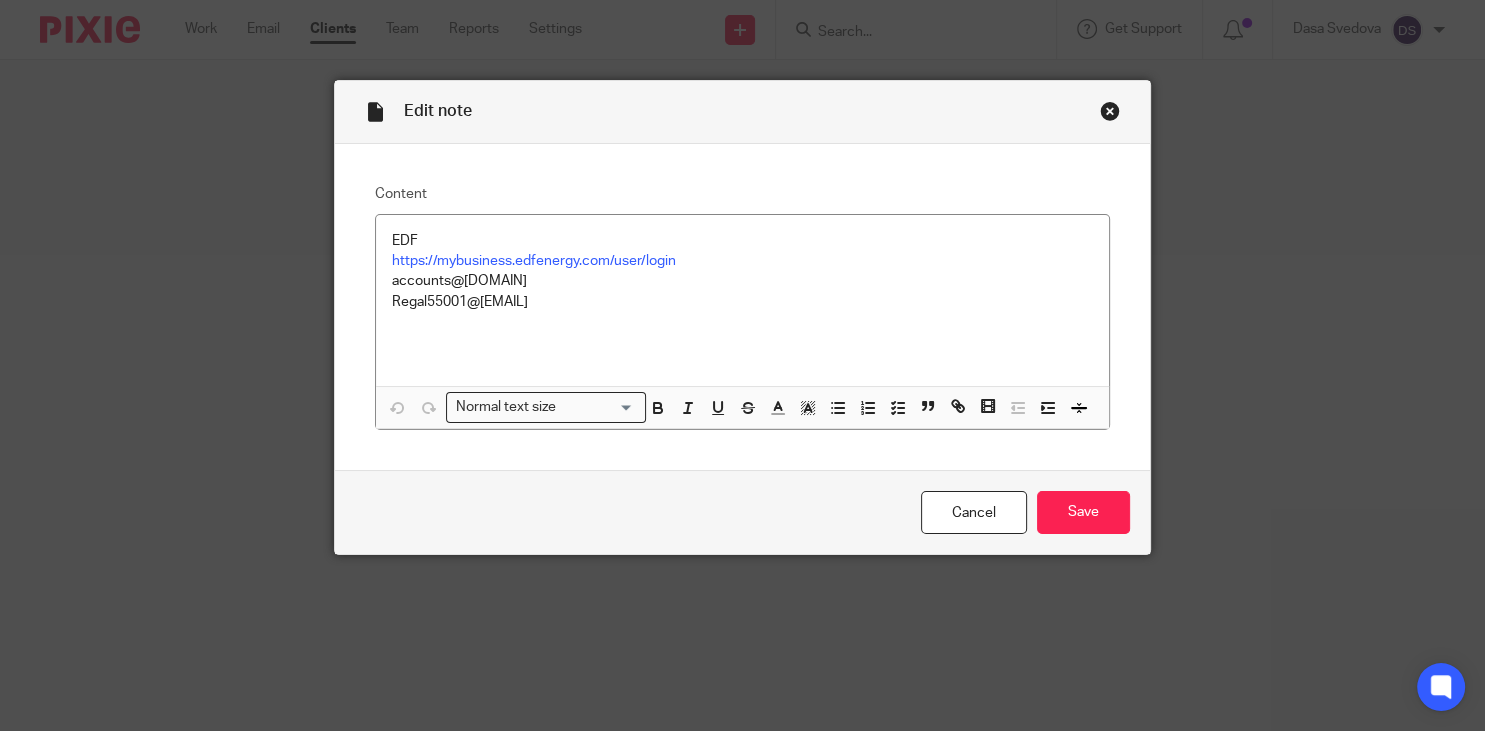 click on "EDF https://mybusiness.edfenergy.com/user/login accounts@regaljewellery.co.uk Regal55001@!" at bounding box center [742, 300] 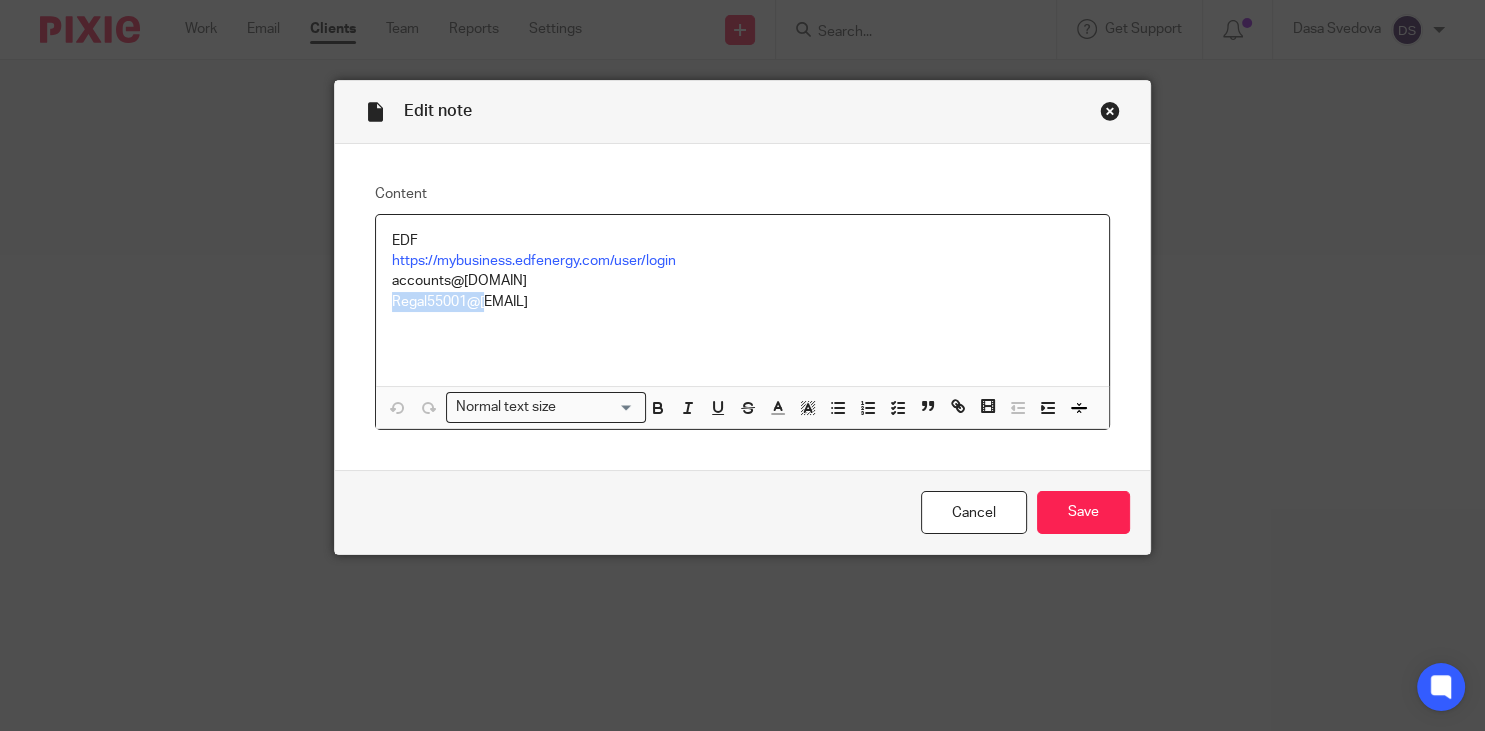 drag, startPoint x: 490, startPoint y: 309, endPoint x: 350, endPoint y: 315, distance: 140.12851 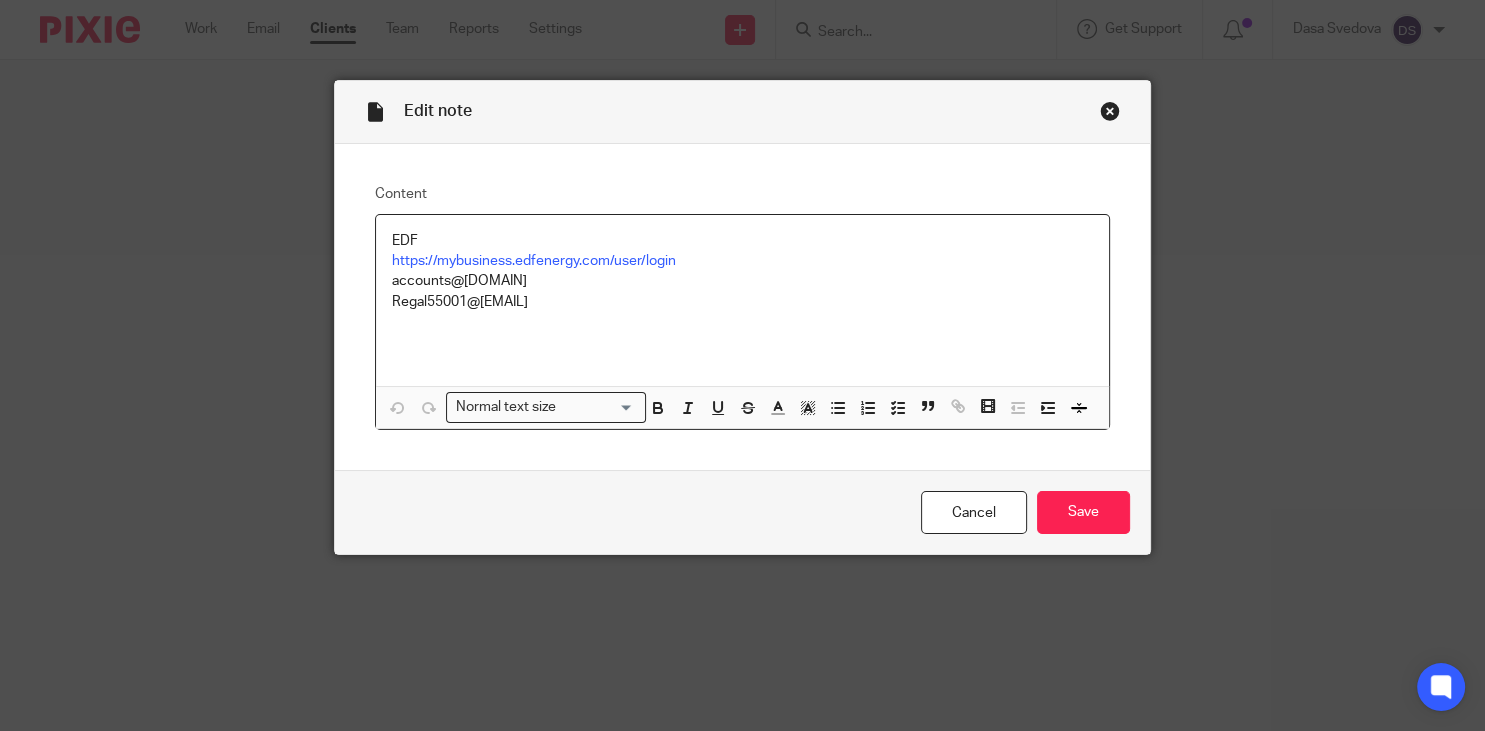 click on "Regal55001@!" at bounding box center (742, 302) 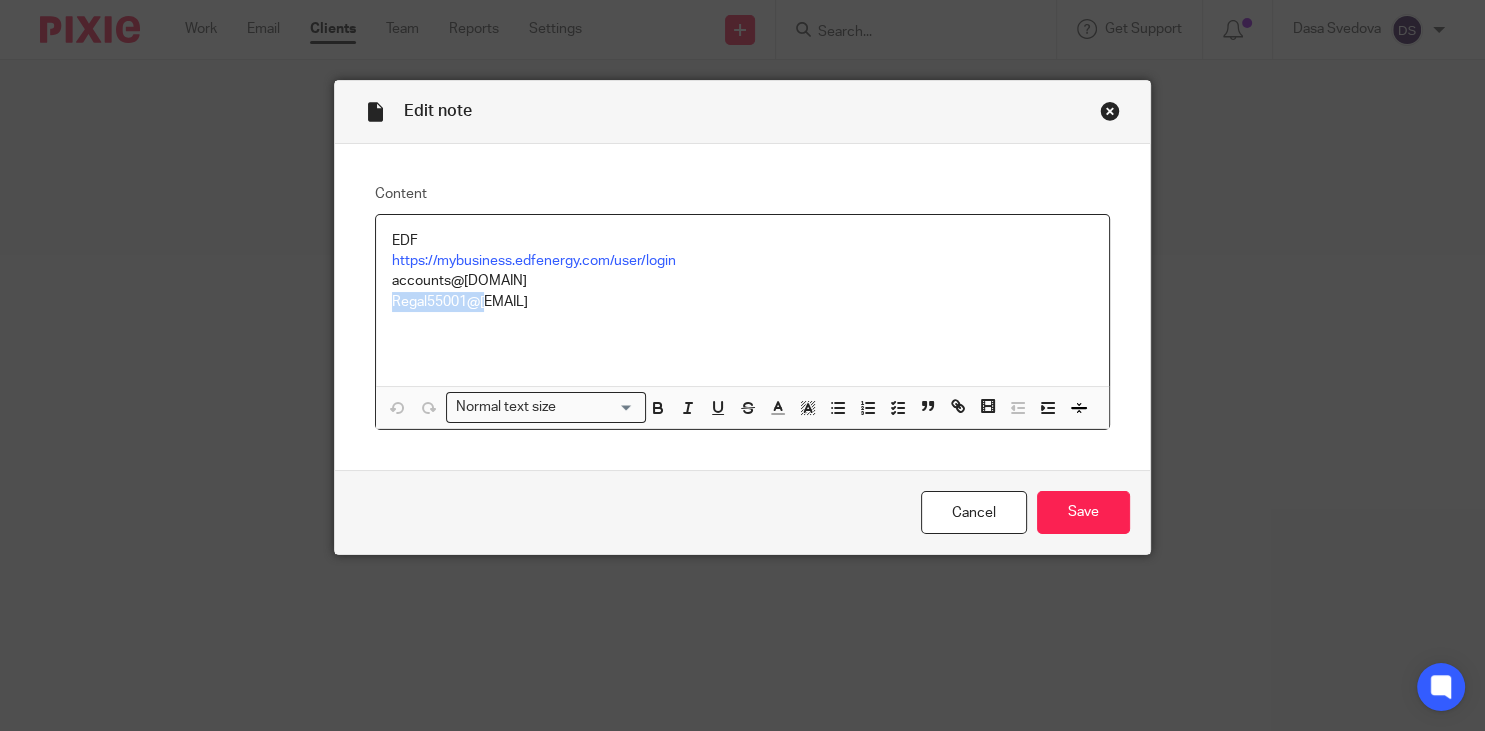 drag, startPoint x: 487, startPoint y: 299, endPoint x: 303, endPoint y: 307, distance: 184.17383 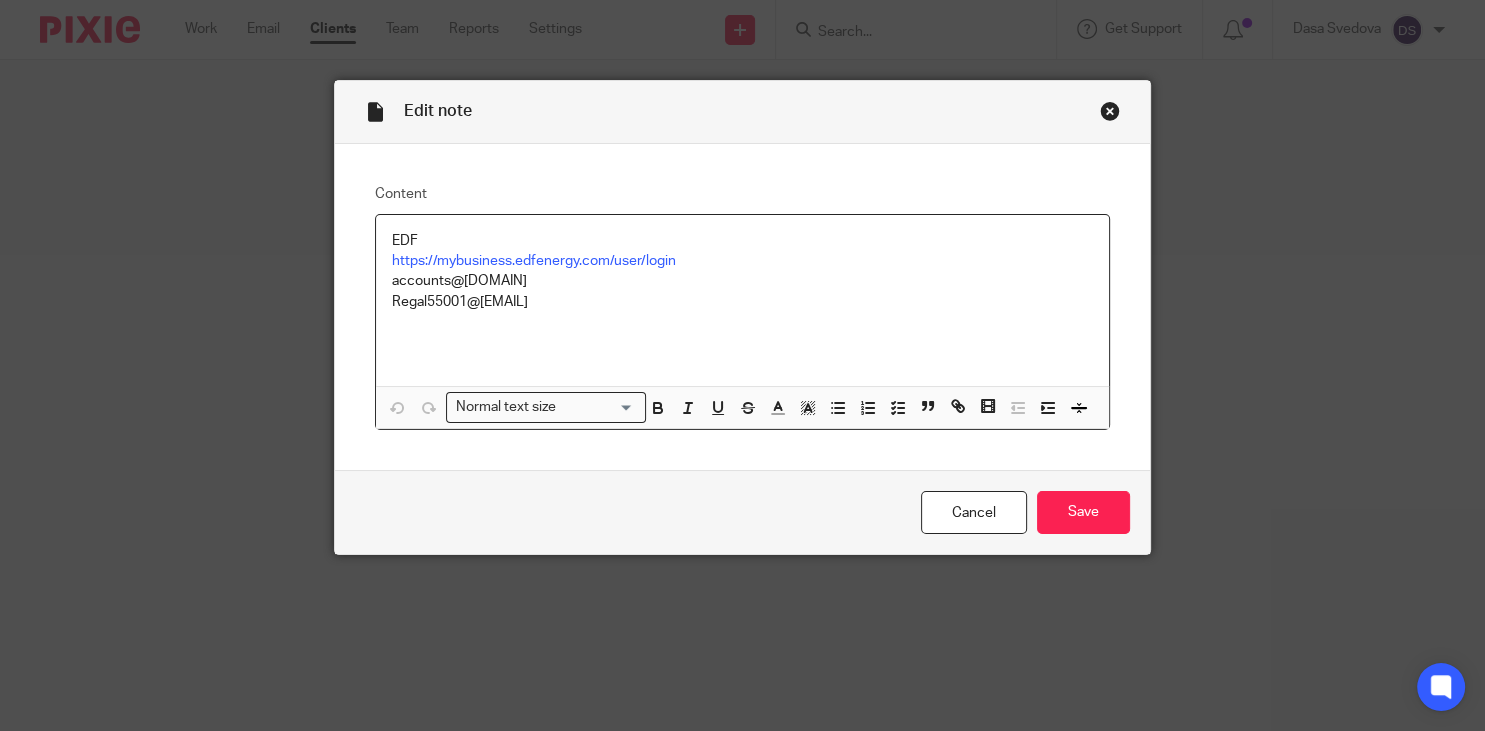 click on "Edit note" at bounding box center [742, 112] 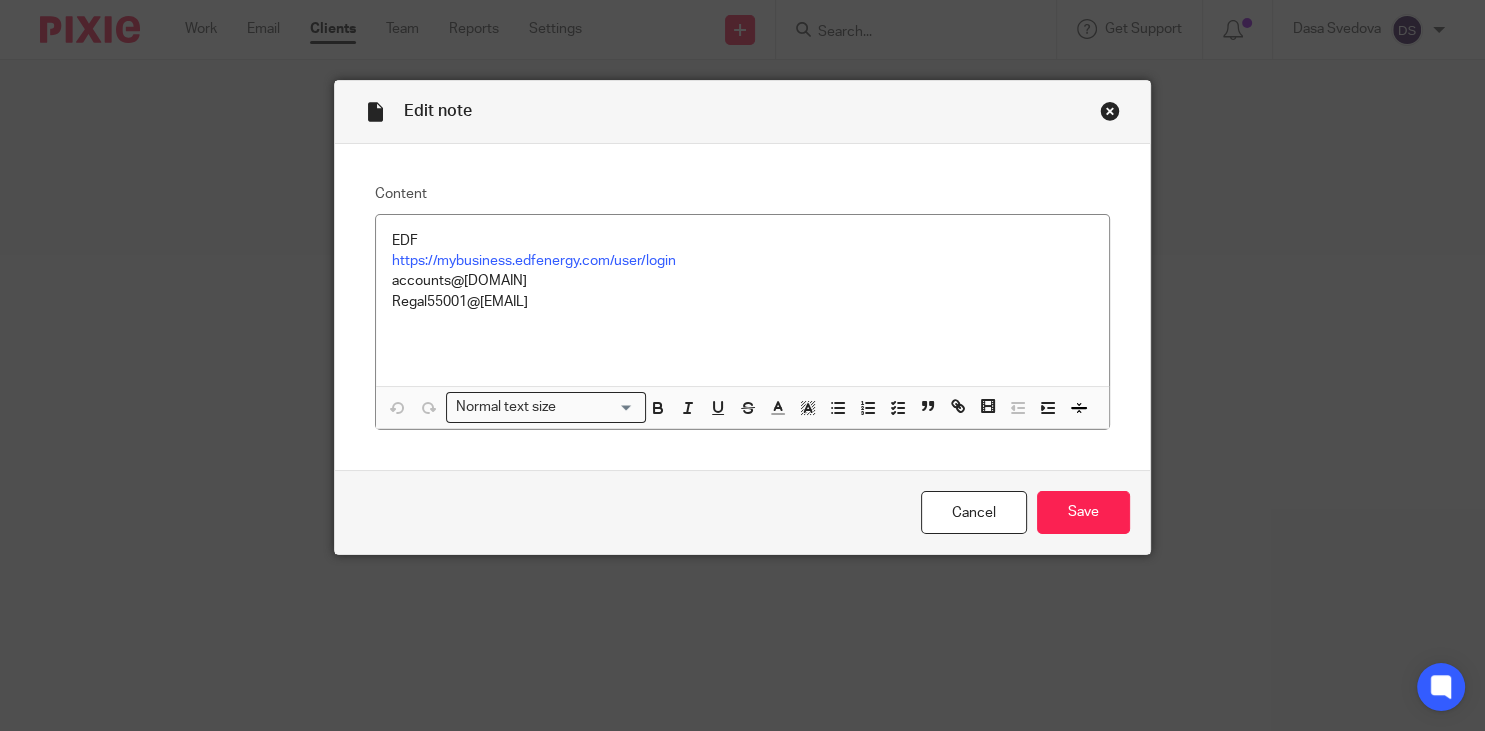 click at bounding box center (1110, 111) 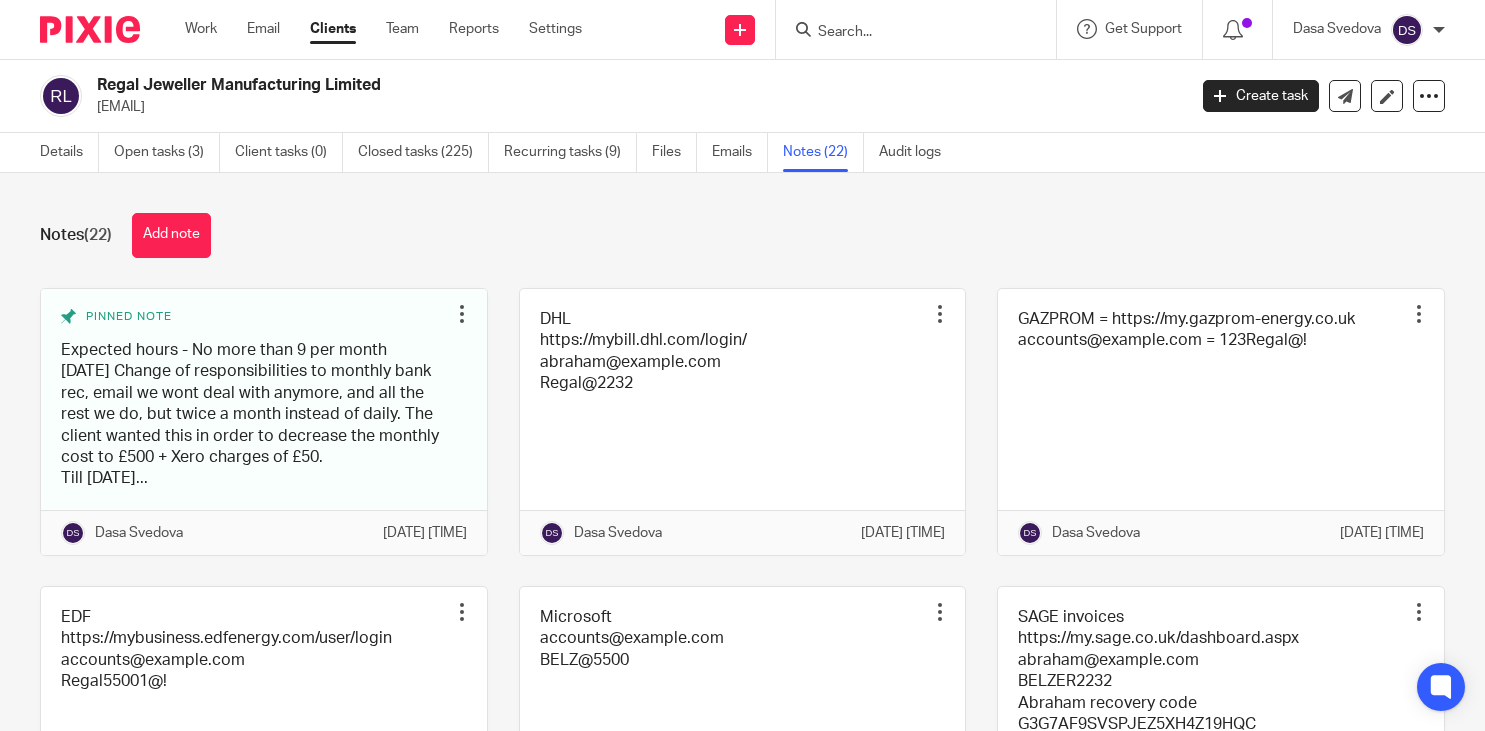 scroll, scrollTop: 0, scrollLeft: 0, axis: both 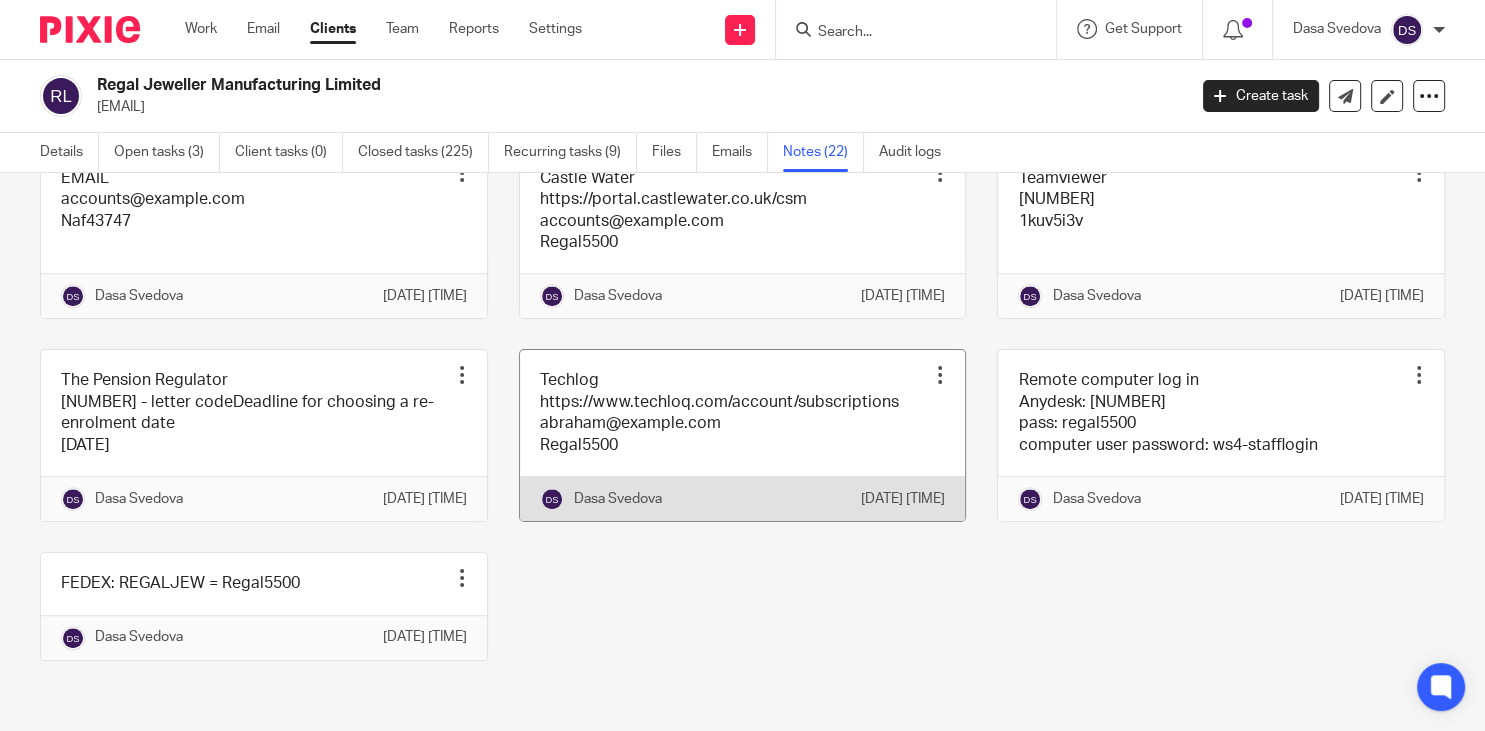 click at bounding box center (743, 435) 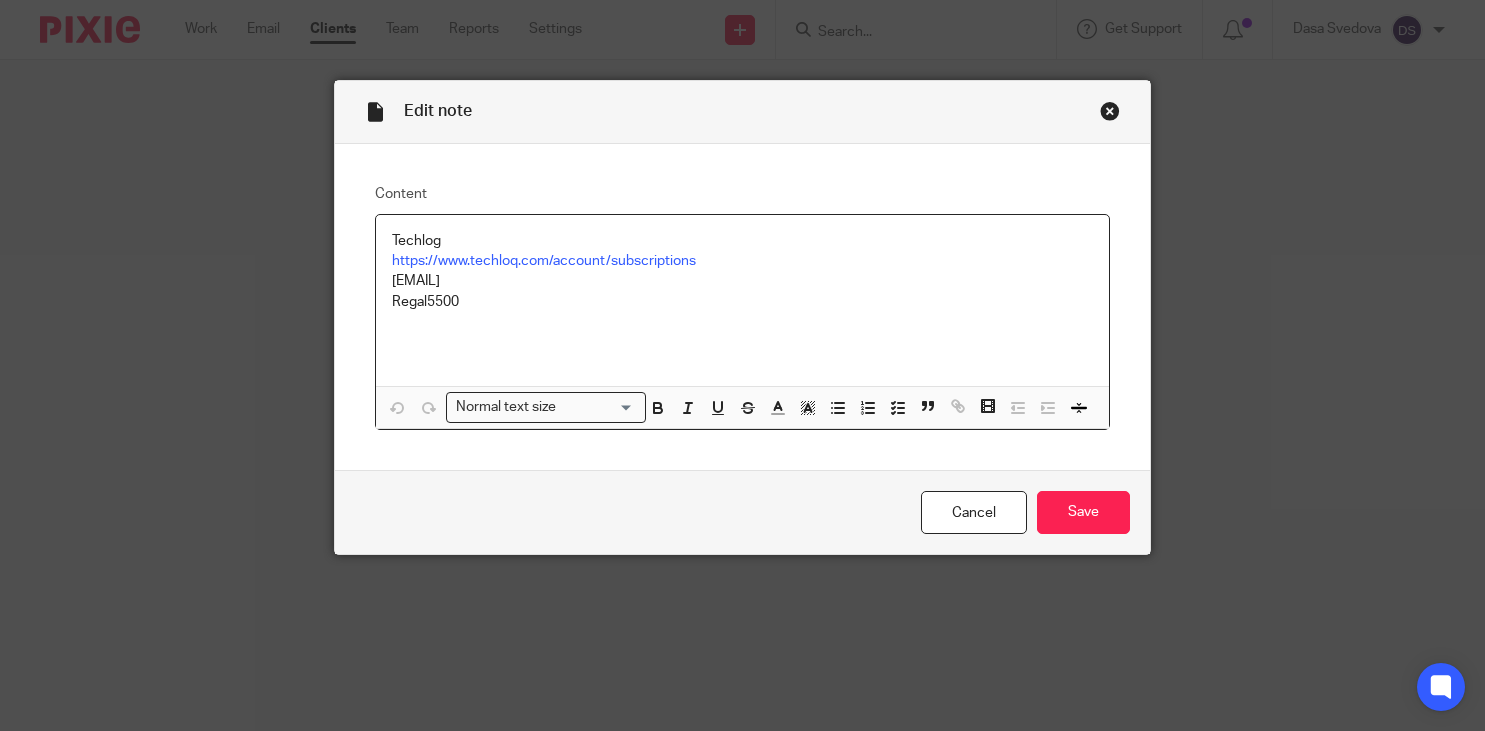 scroll, scrollTop: 0, scrollLeft: 0, axis: both 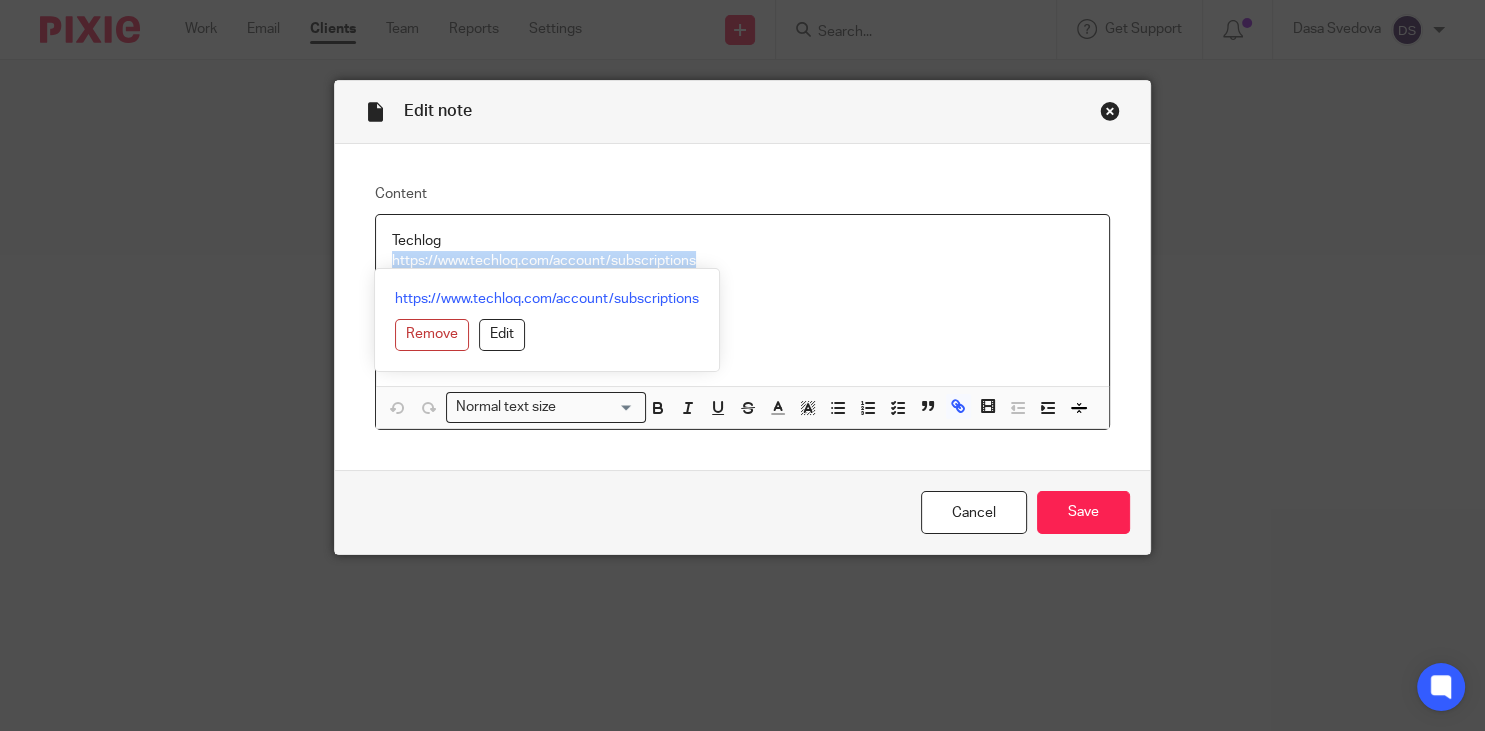 drag, startPoint x: 678, startPoint y: 262, endPoint x: 363, endPoint y: 259, distance: 315.01428 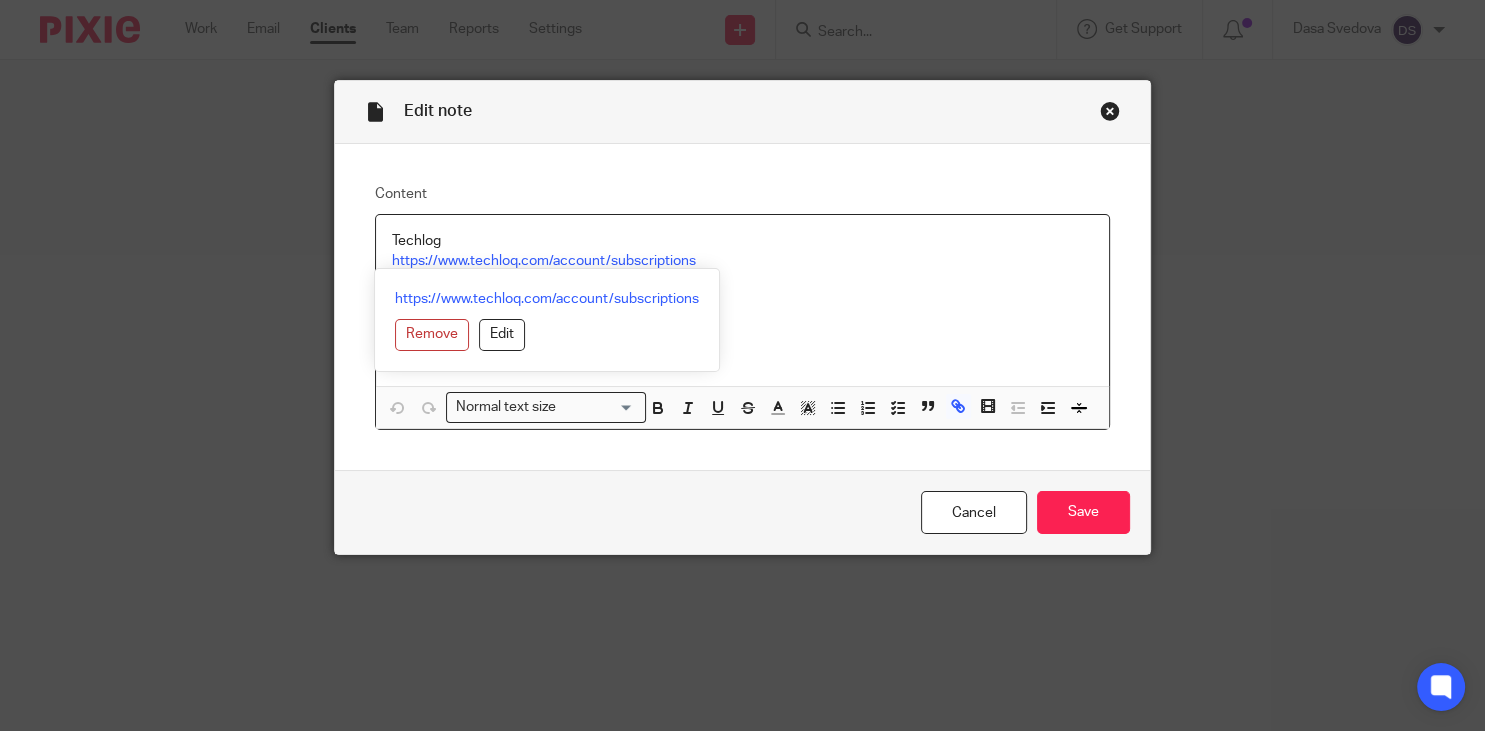 drag, startPoint x: 882, startPoint y: 331, endPoint x: 862, endPoint y: 323, distance: 21.540659 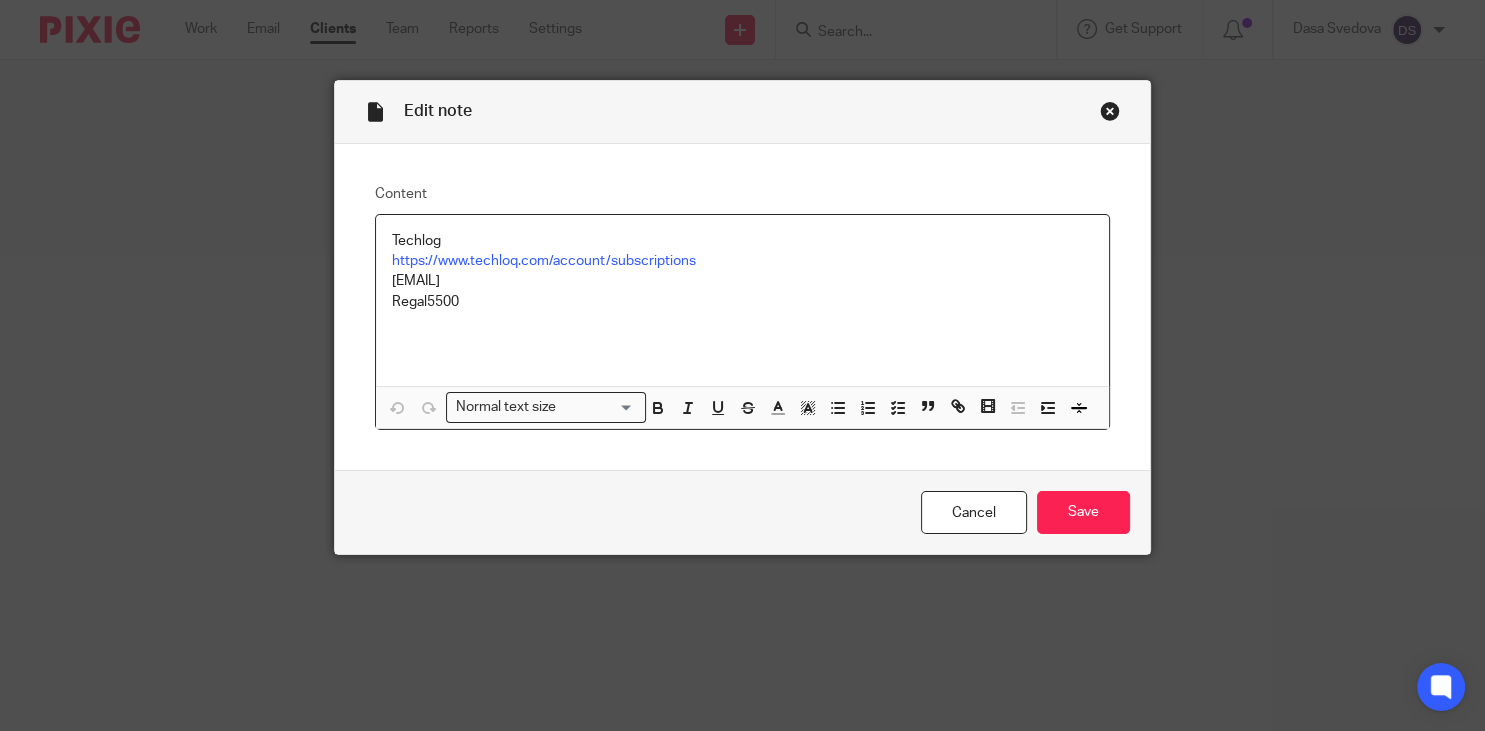 drag, startPoint x: 606, startPoint y: 277, endPoint x: 395, endPoint y: 296, distance: 211.85373 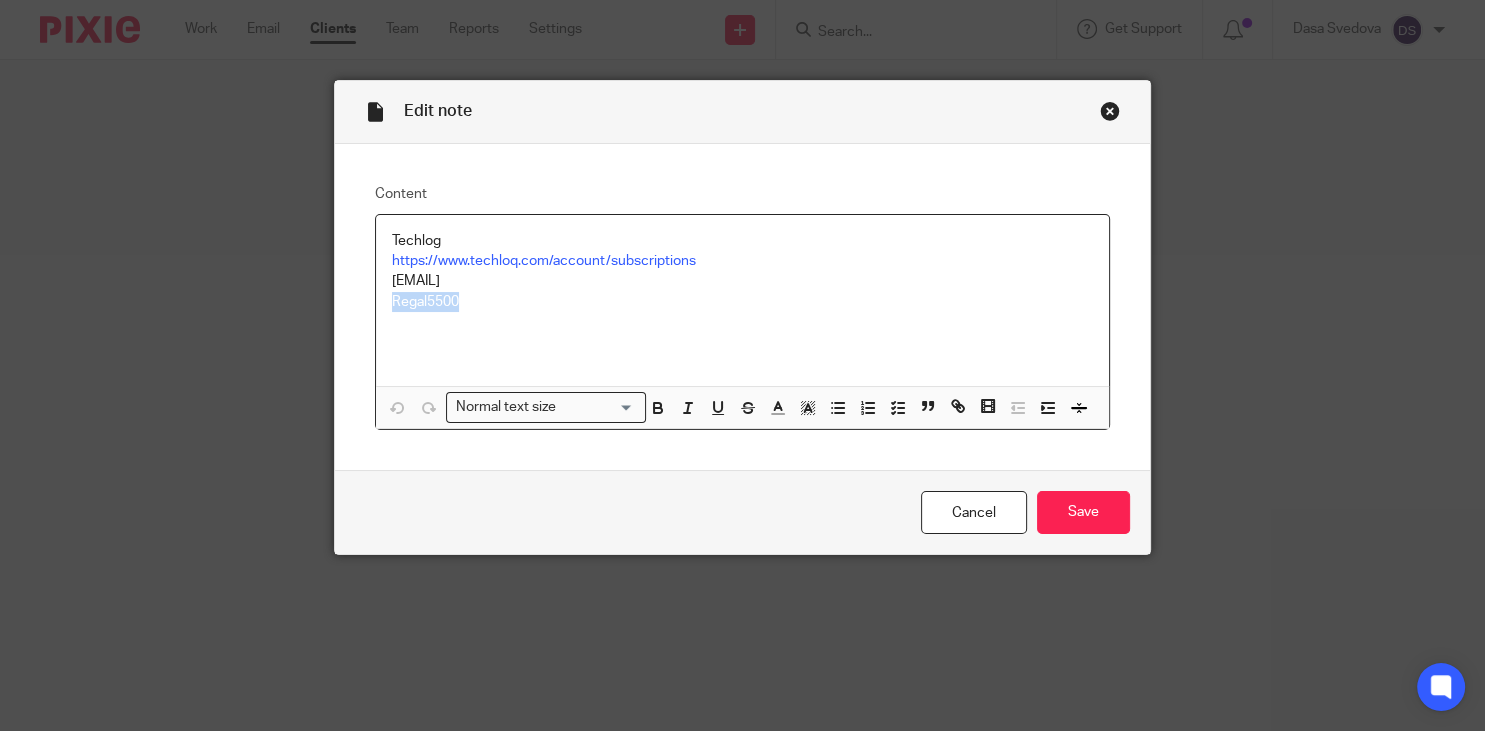 drag, startPoint x: 450, startPoint y: 306, endPoint x: 359, endPoint y: 306, distance: 91 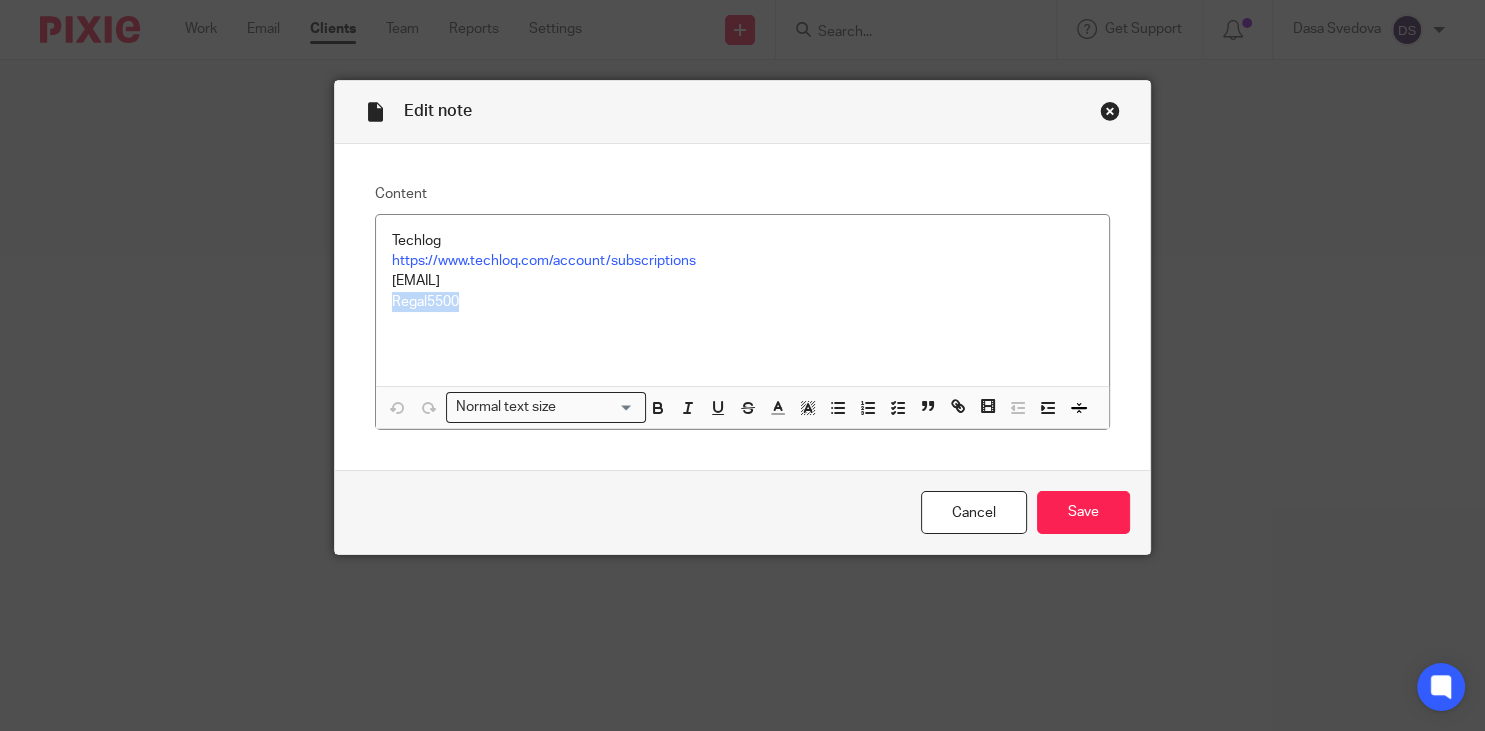 click at bounding box center (1110, 111) 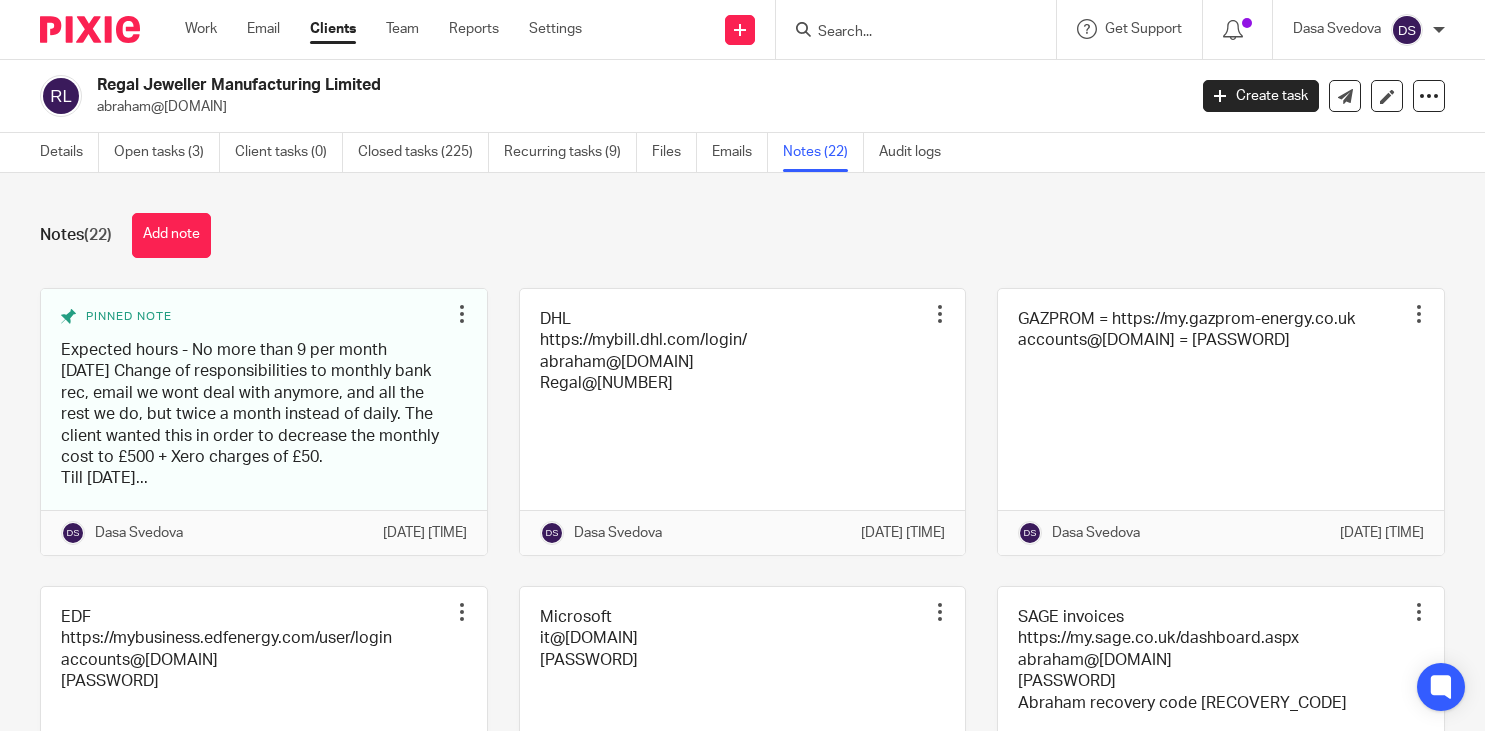 scroll, scrollTop: 0, scrollLeft: 0, axis: both 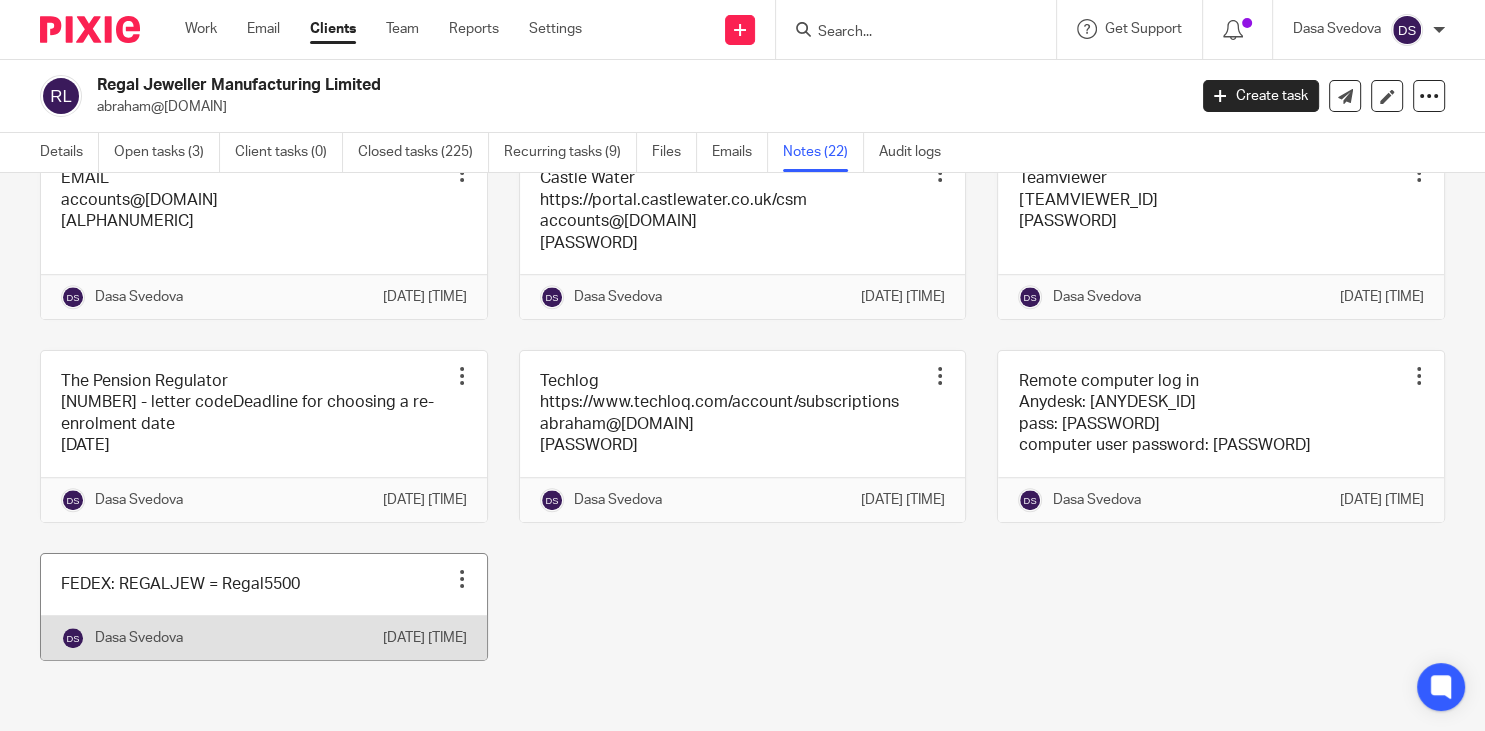 click at bounding box center (264, 607) 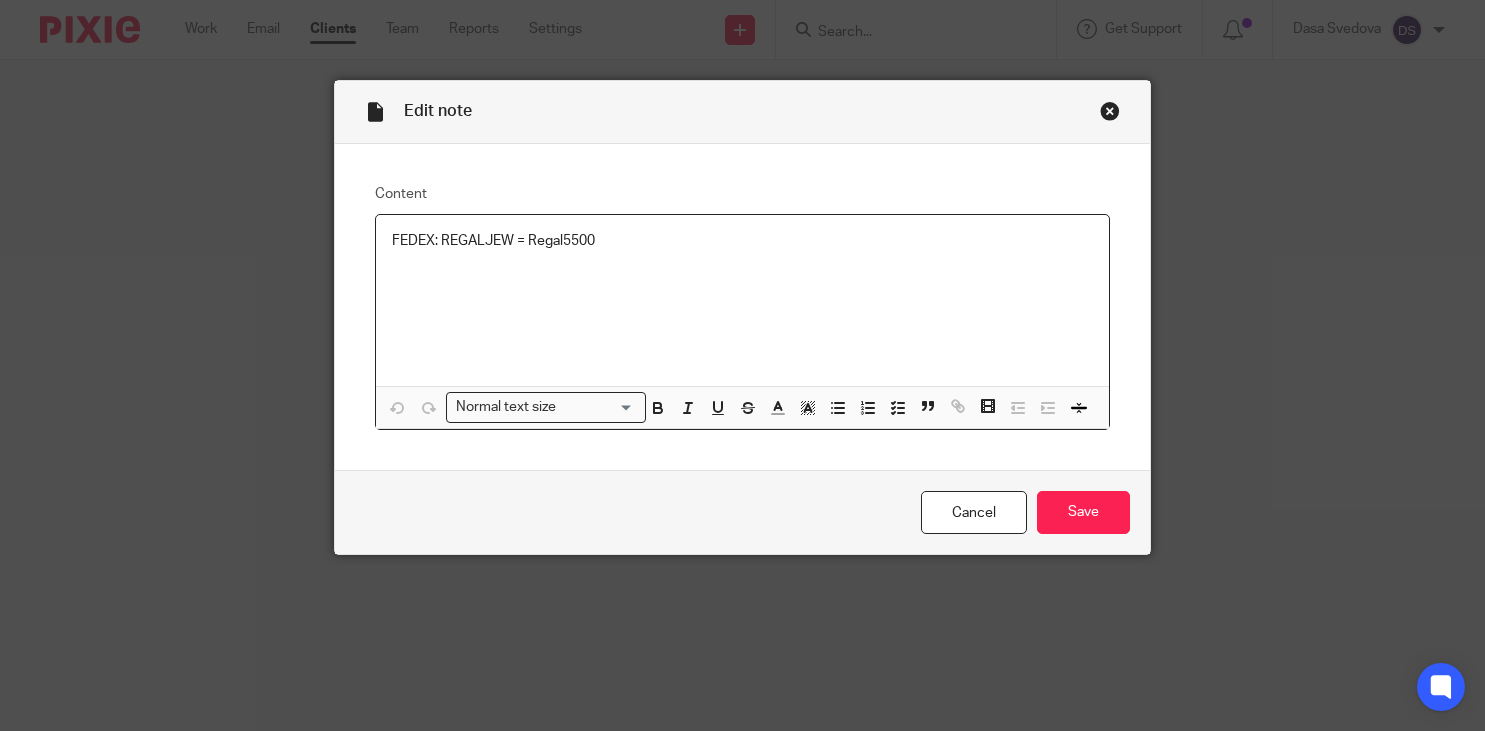scroll, scrollTop: 0, scrollLeft: 0, axis: both 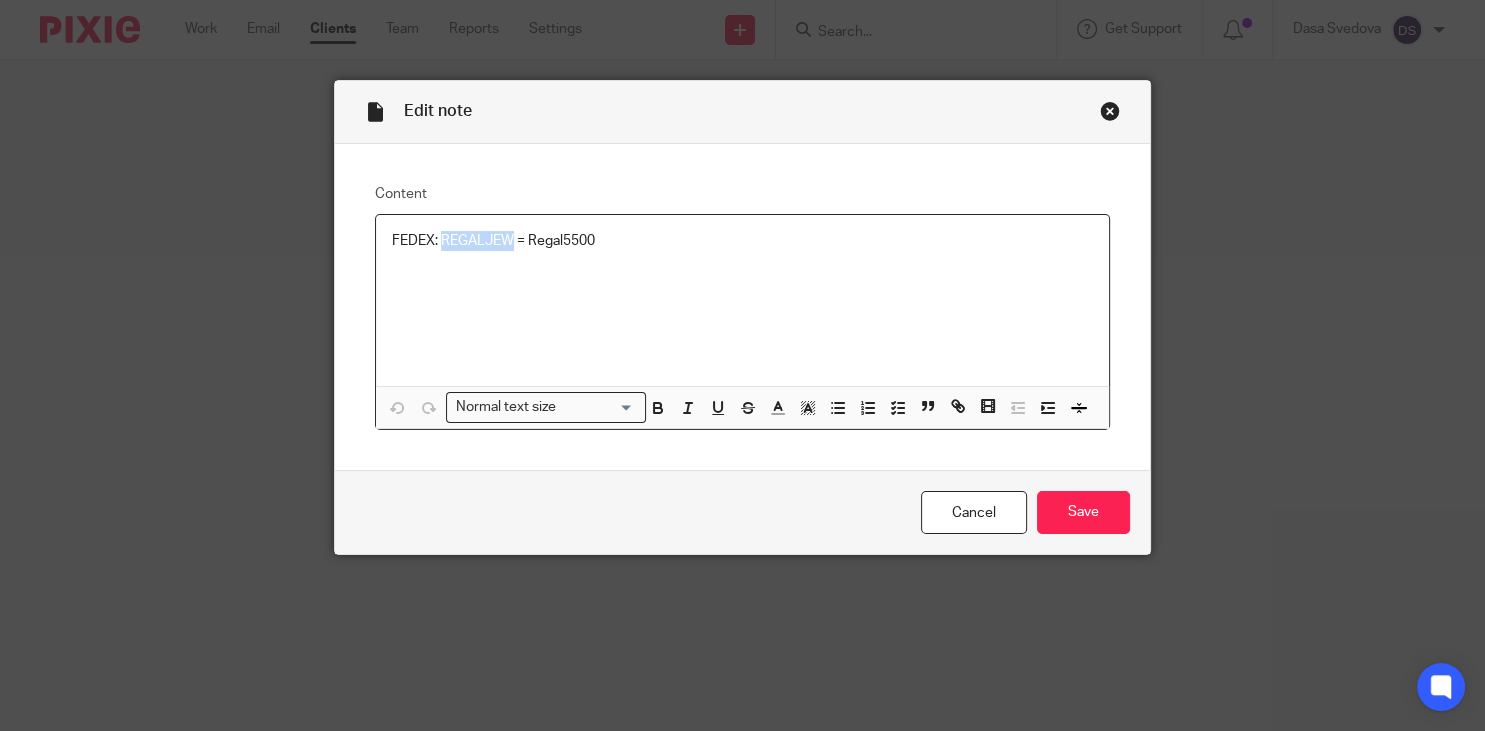 drag, startPoint x: 514, startPoint y: 237, endPoint x: 441, endPoint y: 235, distance: 73.02739 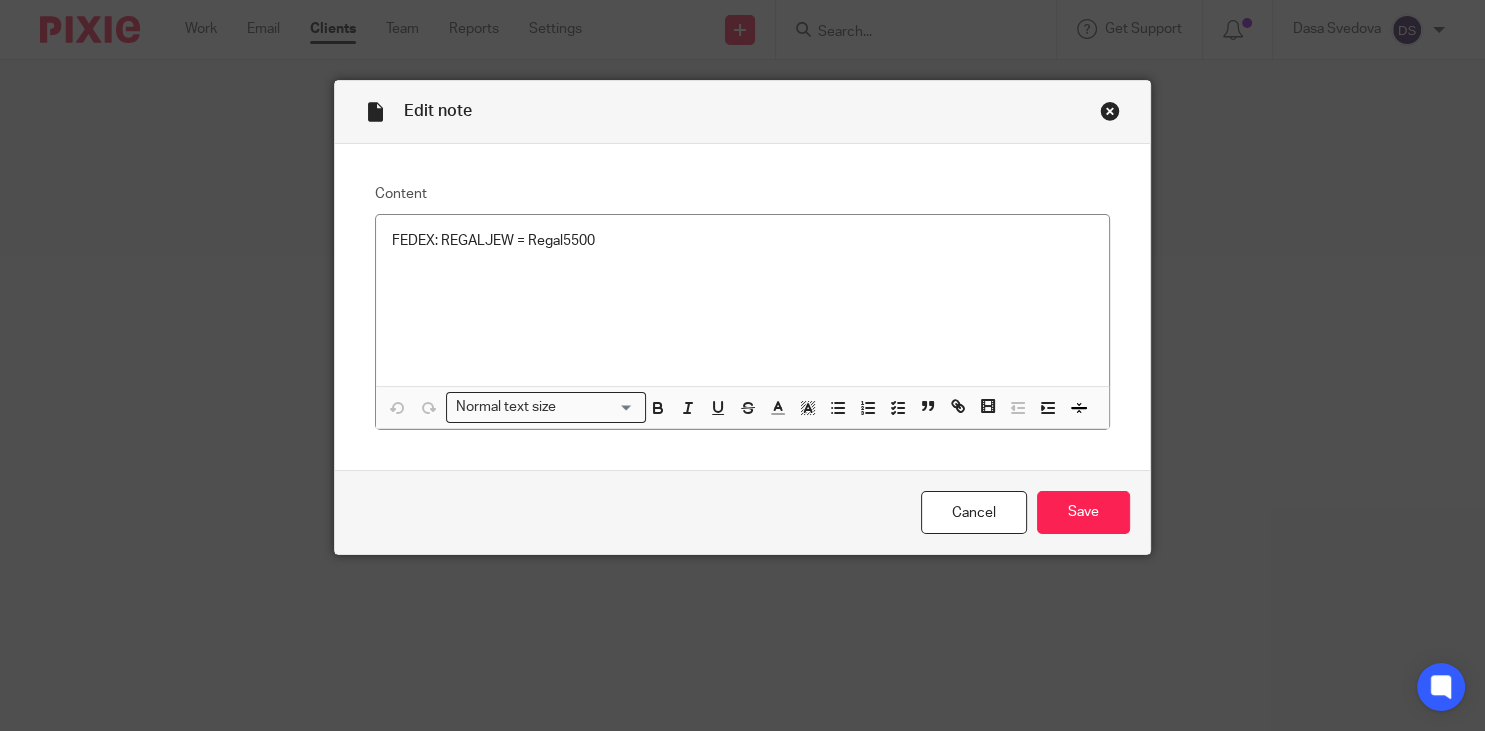 click on "FEDEX: REGALJEW = Regal5500" at bounding box center [742, 300] 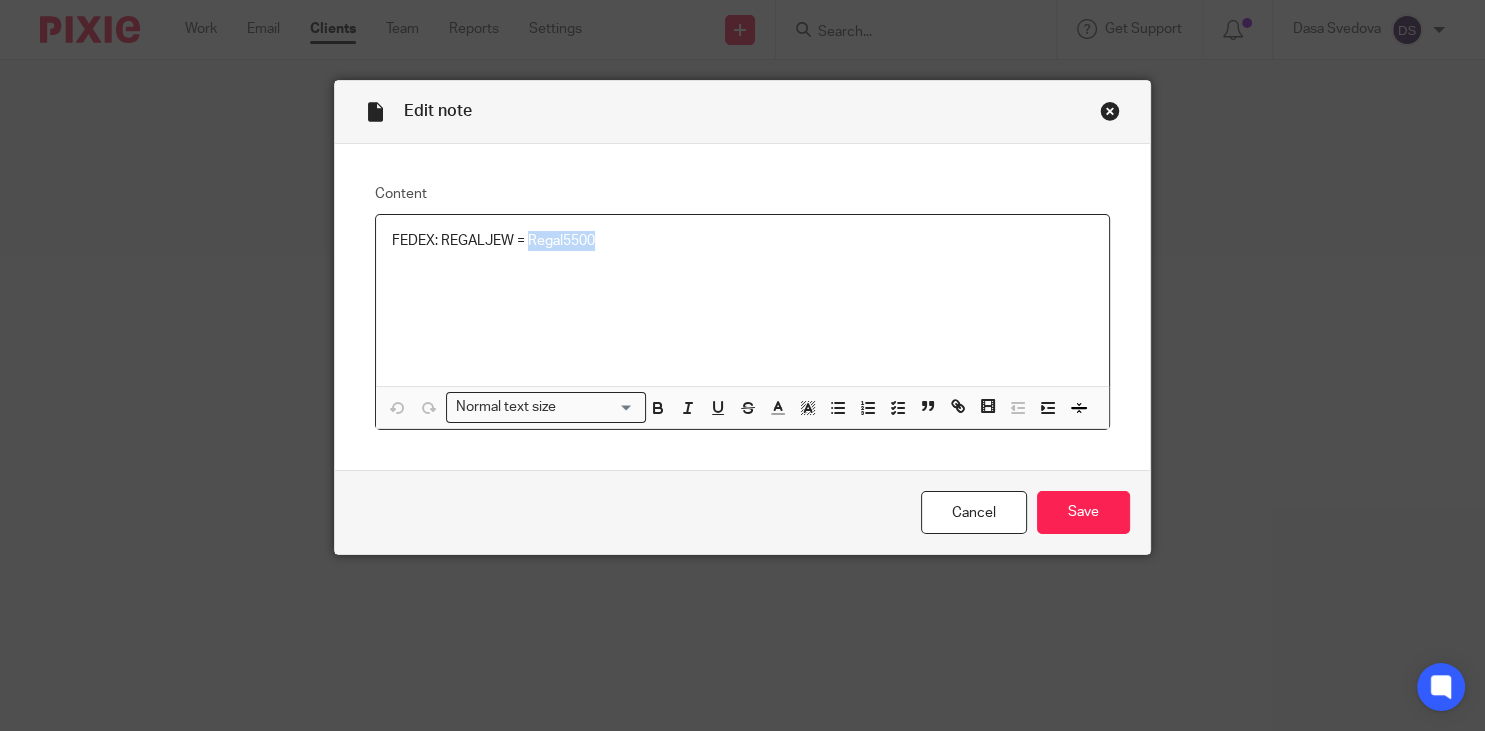 drag, startPoint x: 634, startPoint y: 234, endPoint x: 530, endPoint y: 239, distance: 104.120125 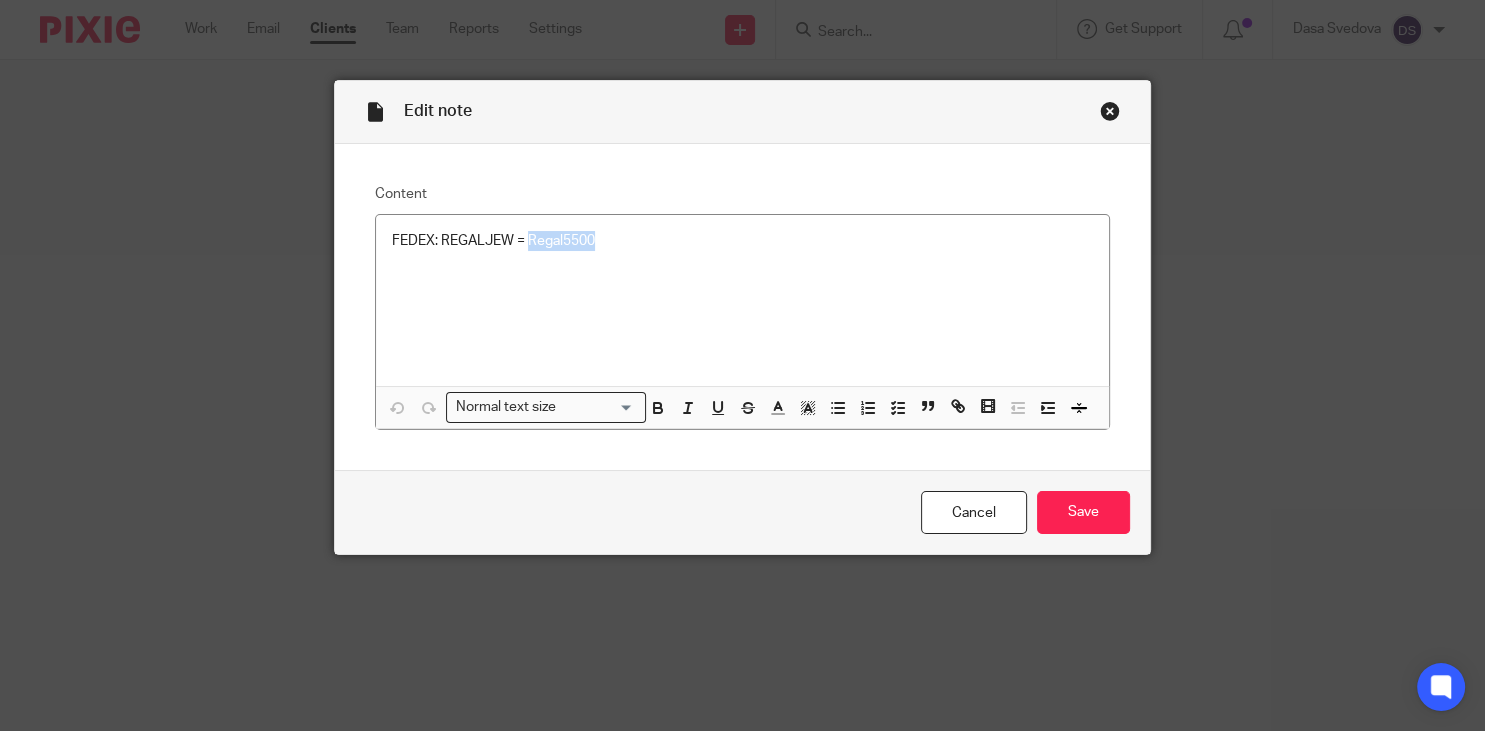 click at bounding box center (1110, 111) 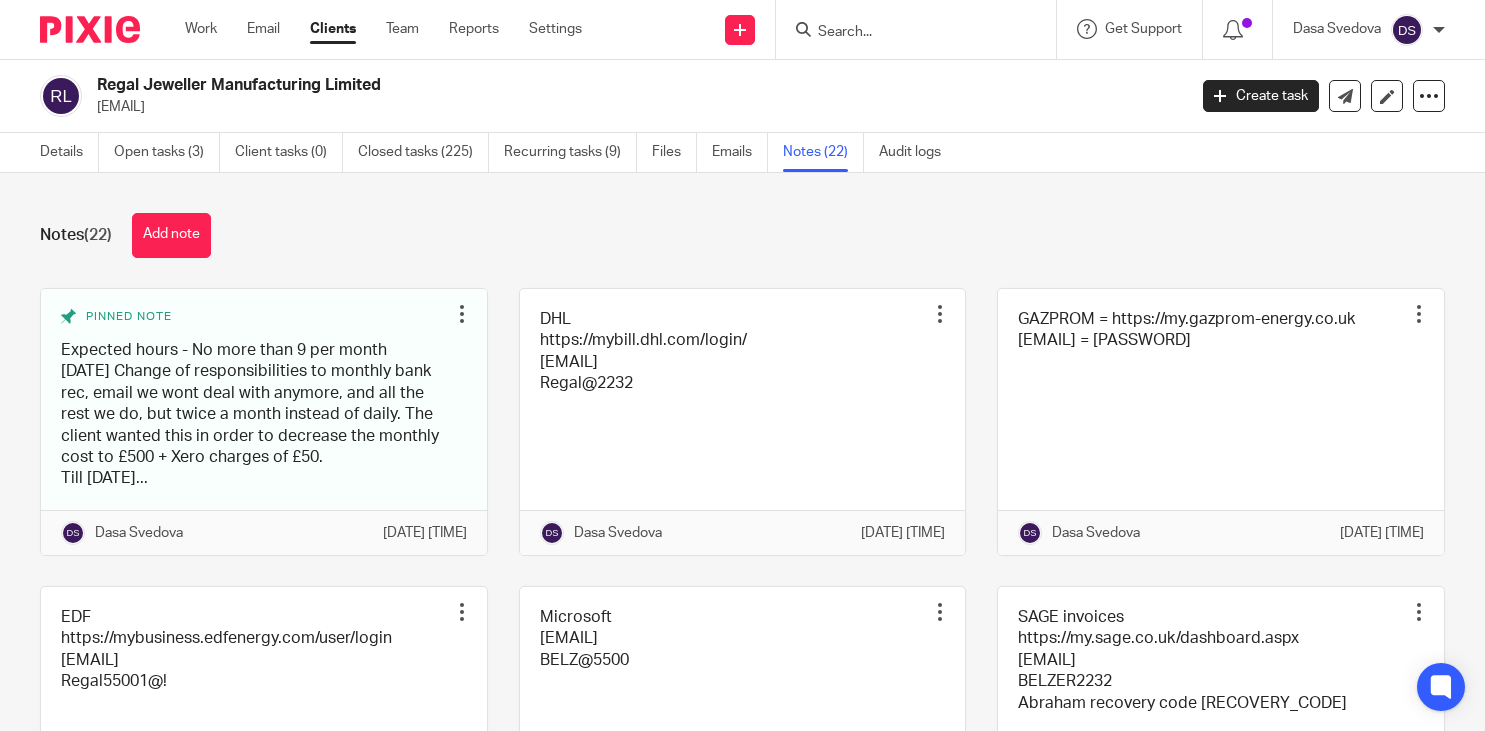 scroll, scrollTop: 0, scrollLeft: 0, axis: both 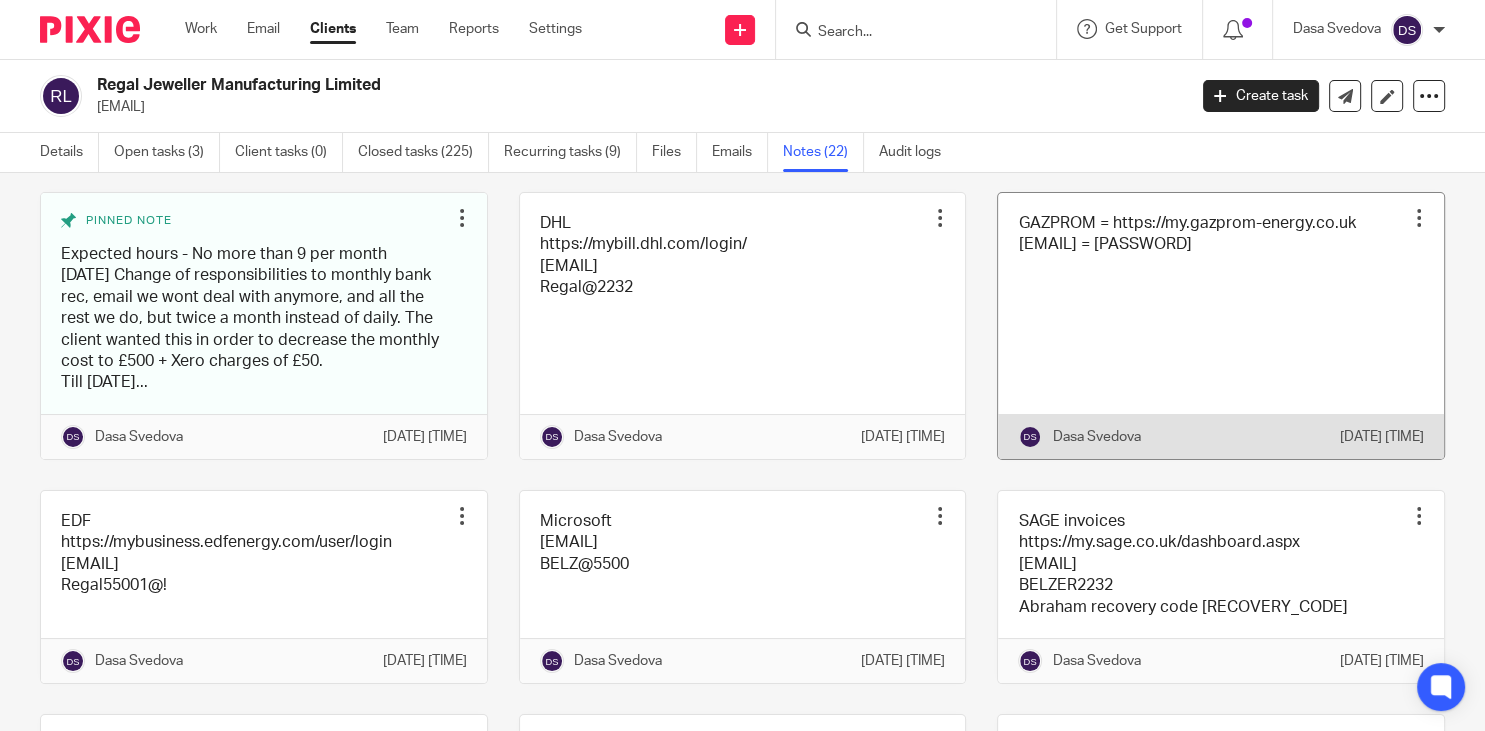 click at bounding box center (1221, 326) 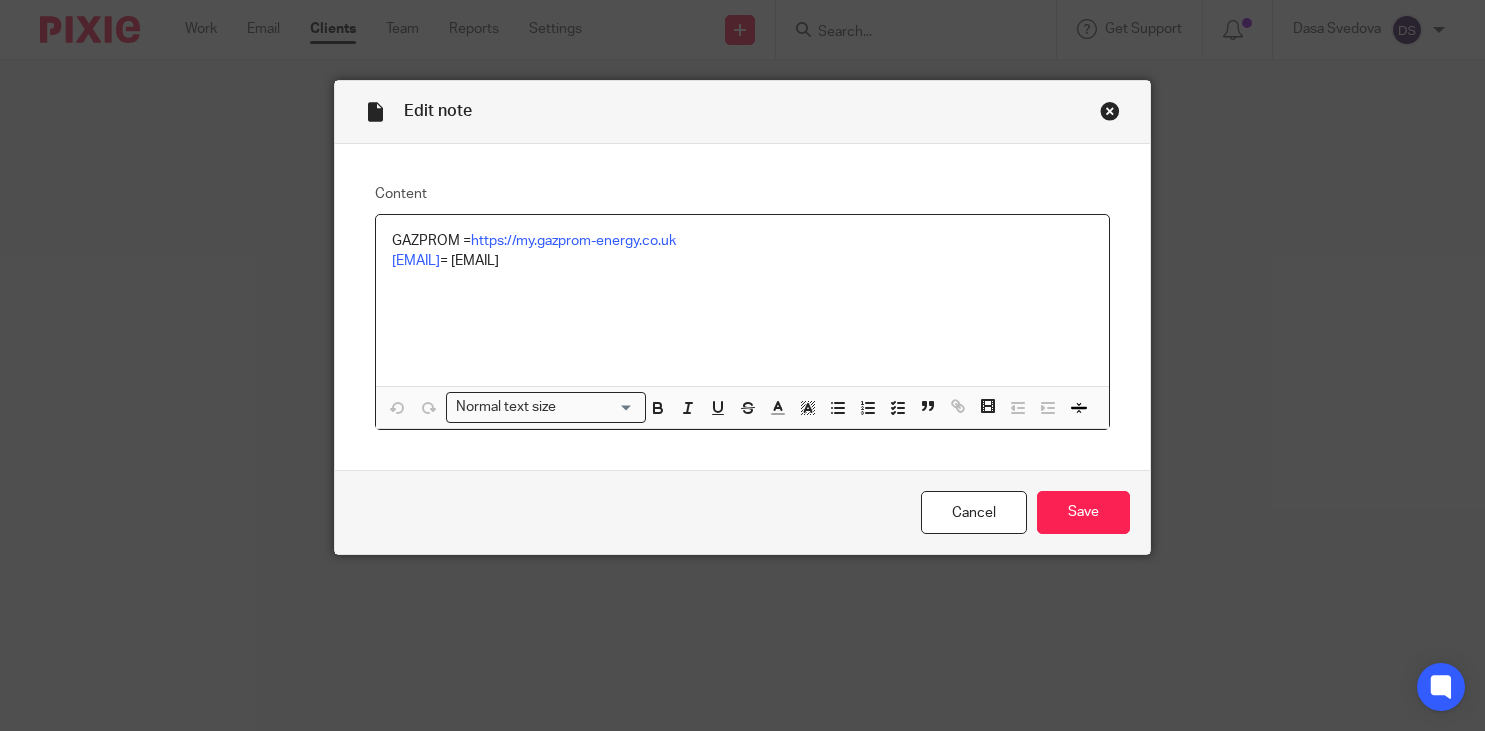 scroll, scrollTop: 0, scrollLeft: 0, axis: both 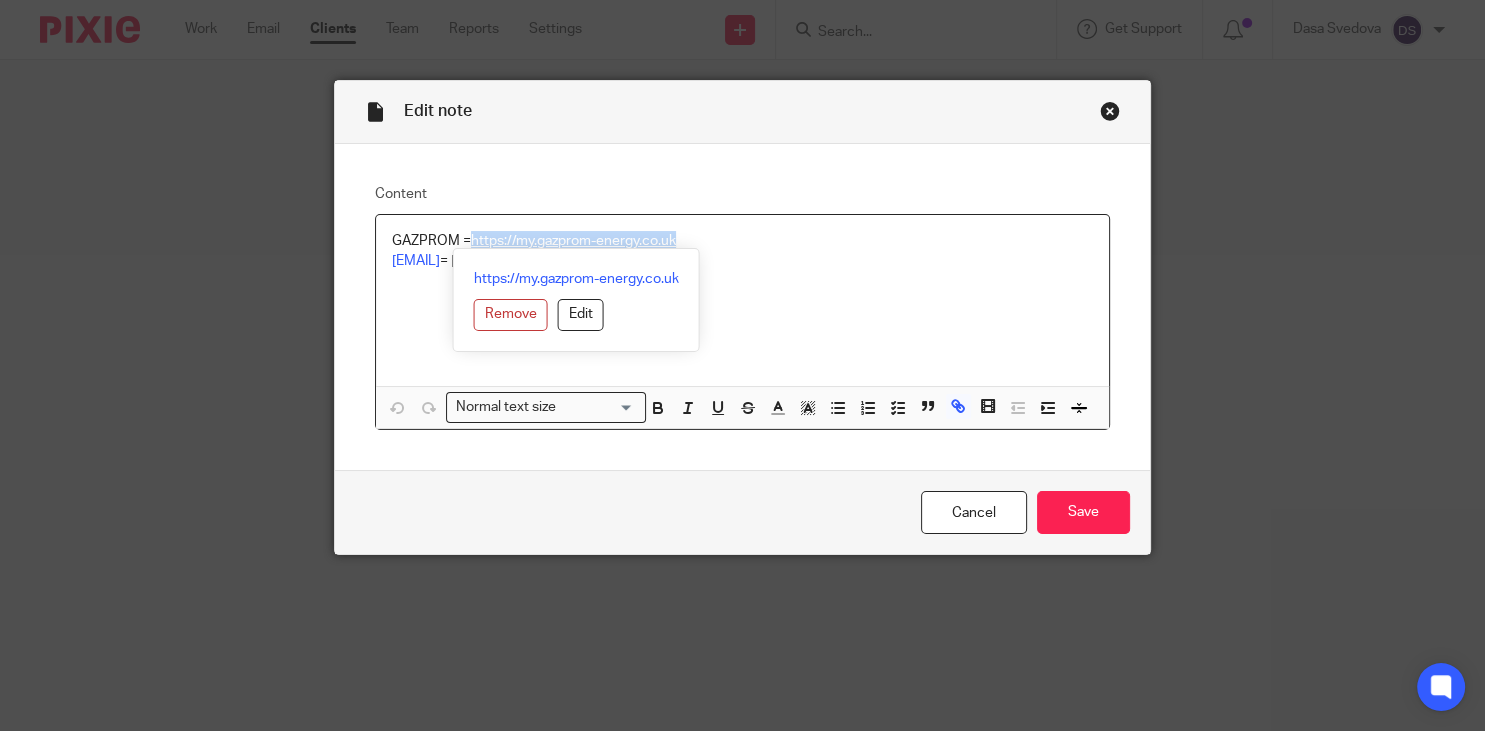 drag, startPoint x: 706, startPoint y: 247, endPoint x: 475, endPoint y: 245, distance: 231.00865 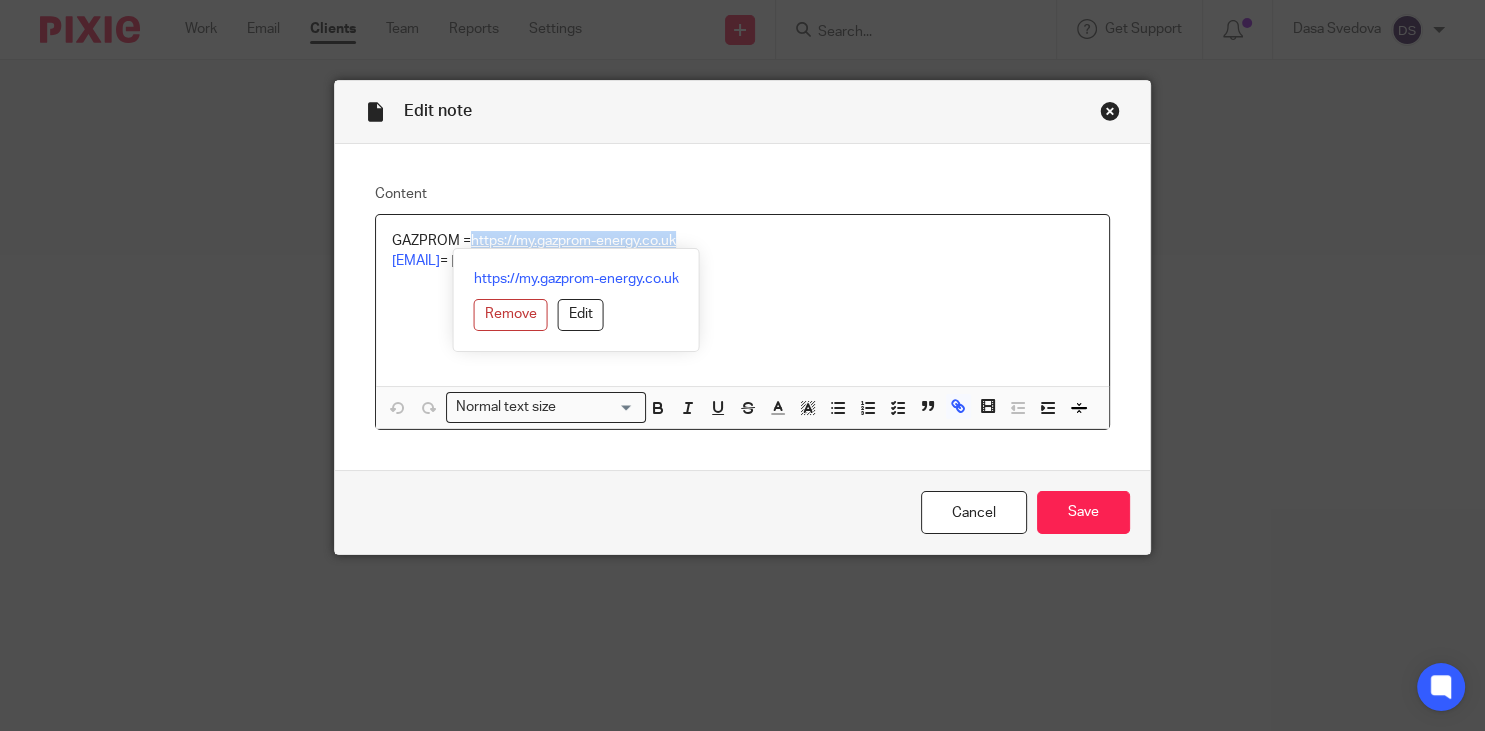 click on "GAZPROM =  https://my.gazprom-energy.co.uk" at bounding box center (742, 241) 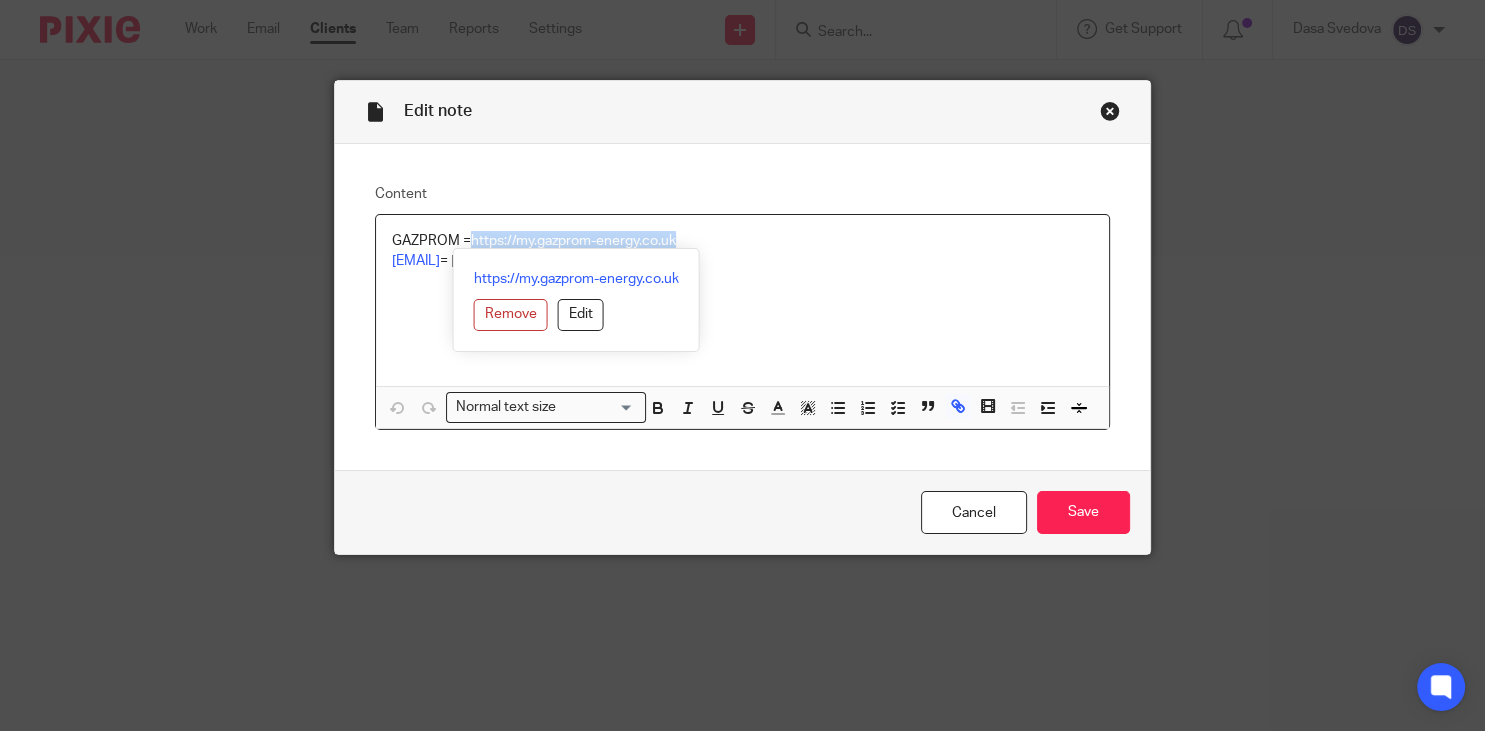 copy on "https://my.gazprom-energy.co.uk" 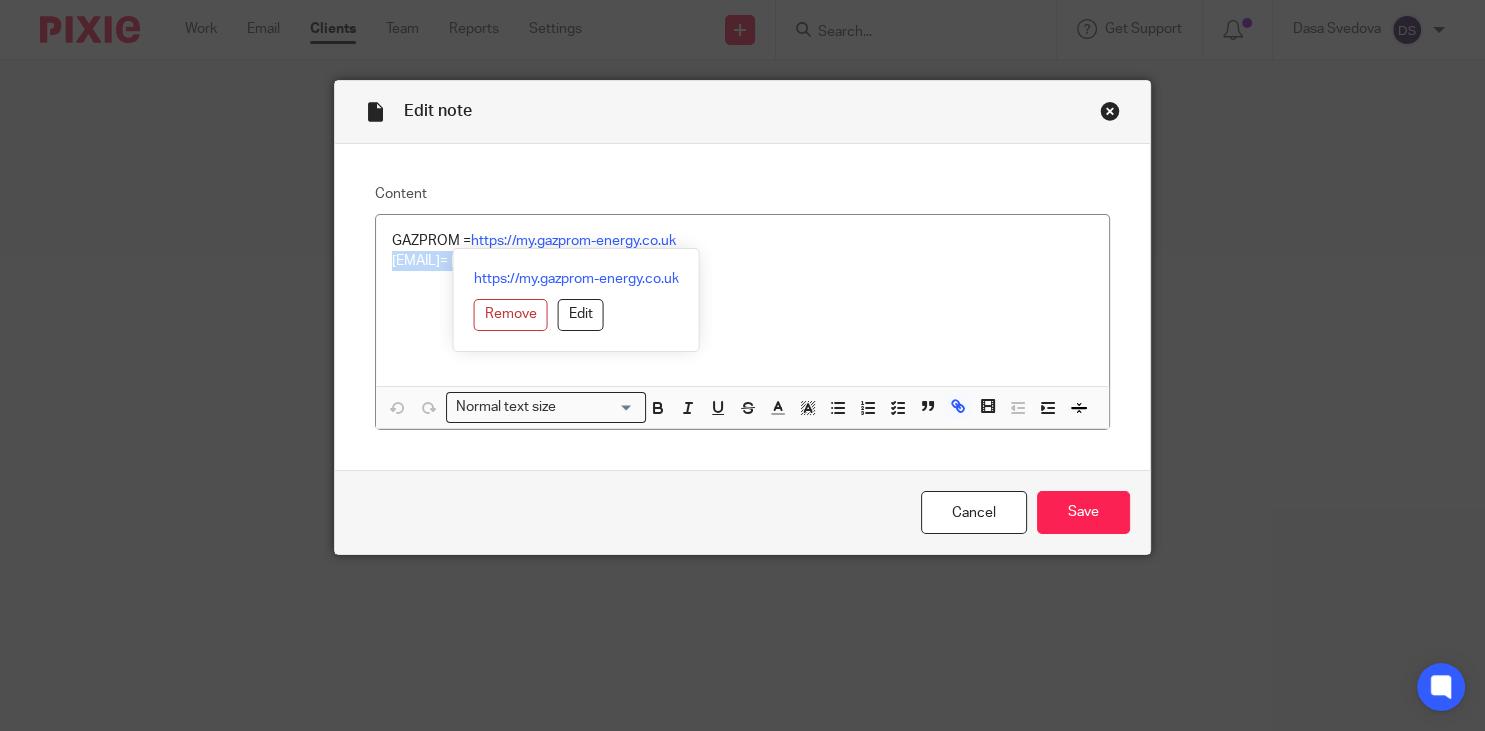 drag, startPoint x: 586, startPoint y: 258, endPoint x: 378, endPoint y: 326, distance: 218.83327 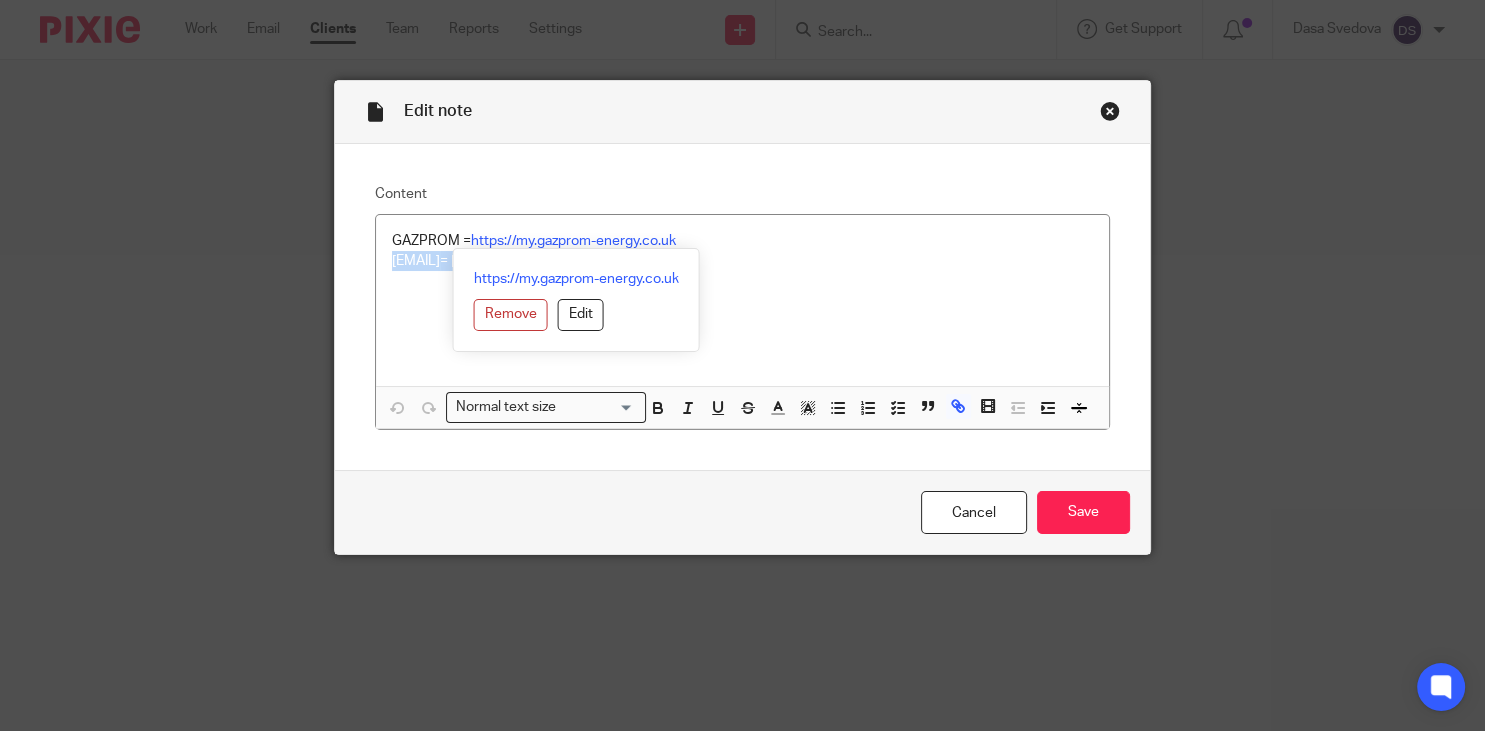 click on "Content   GAZPROM =  https://my.gazprom-energy.co.uk accounts@regaljewellery.co.uk  = 123Regal@!
Normal text size
Loading...
https://my.gazprom-energy.co.uk
Remove
Edit
Insert new video
Copy and paste the video URL. Youtube, Vimeo and Loom URLs are supported.
Close
Submit" at bounding box center [742, 307] 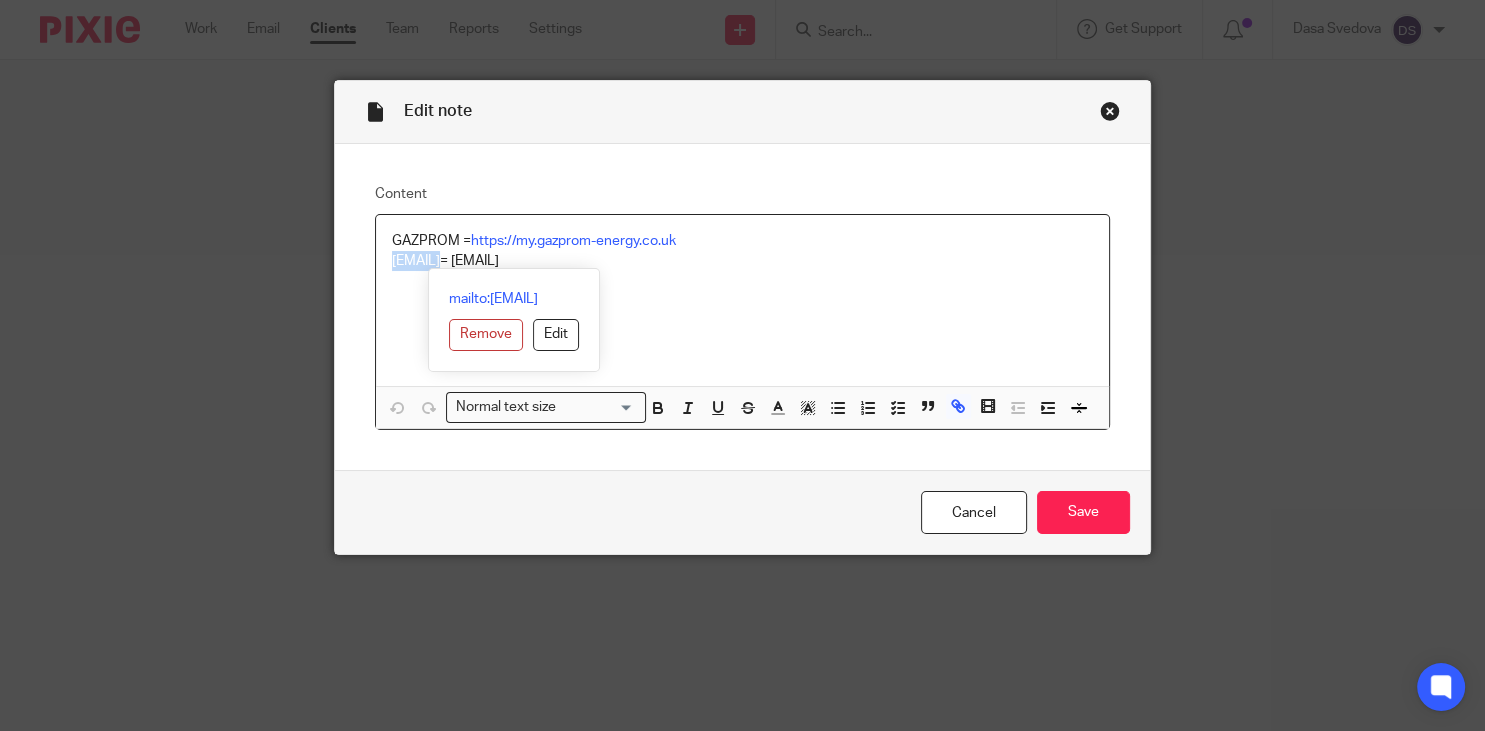 drag, startPoint x: 587, startPoint y: 257, endPoint x: 366, endPoint y: 273, distance: 221.57843 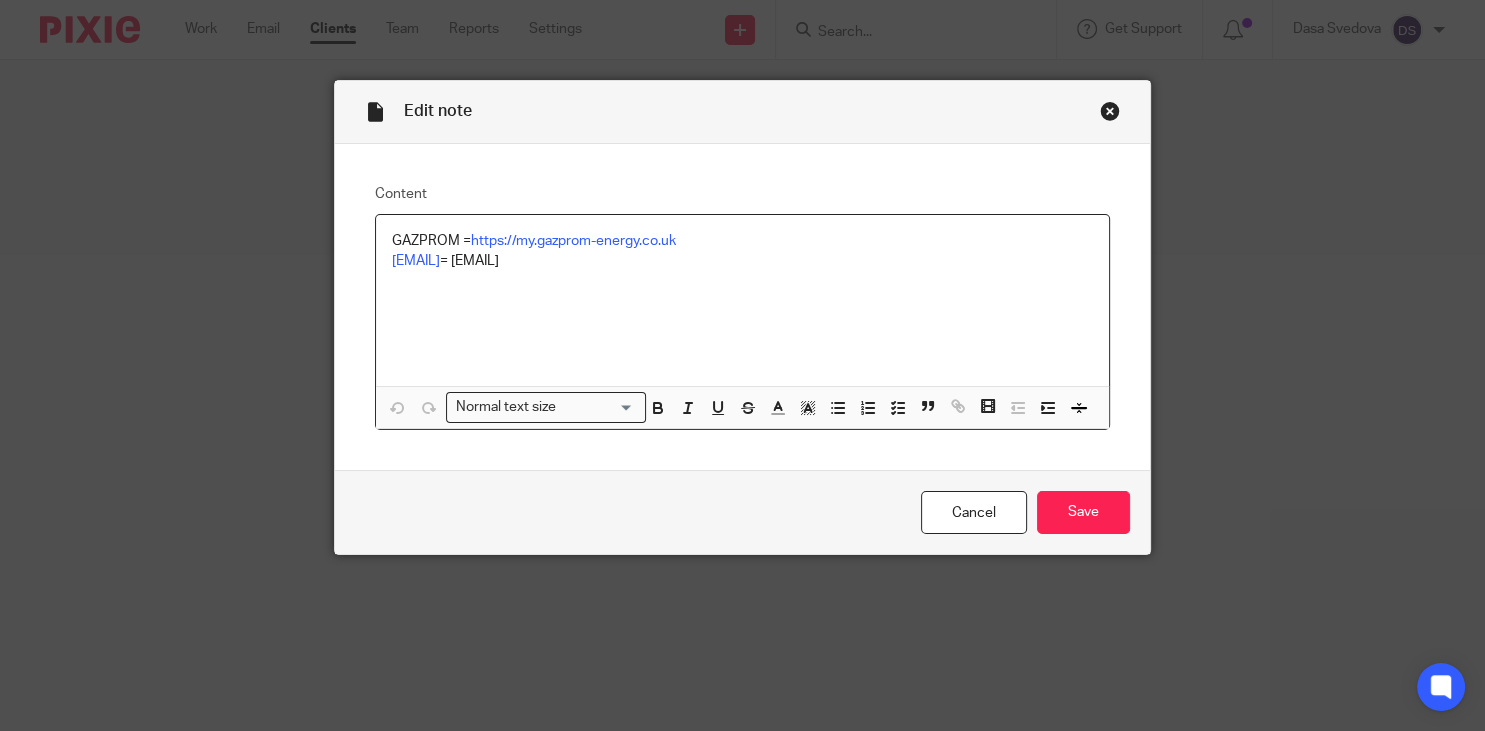 drag, startPoint x: 742, startPoint y: 368, endPoint x: 727, endPoint y: 350, distance: 23.43075 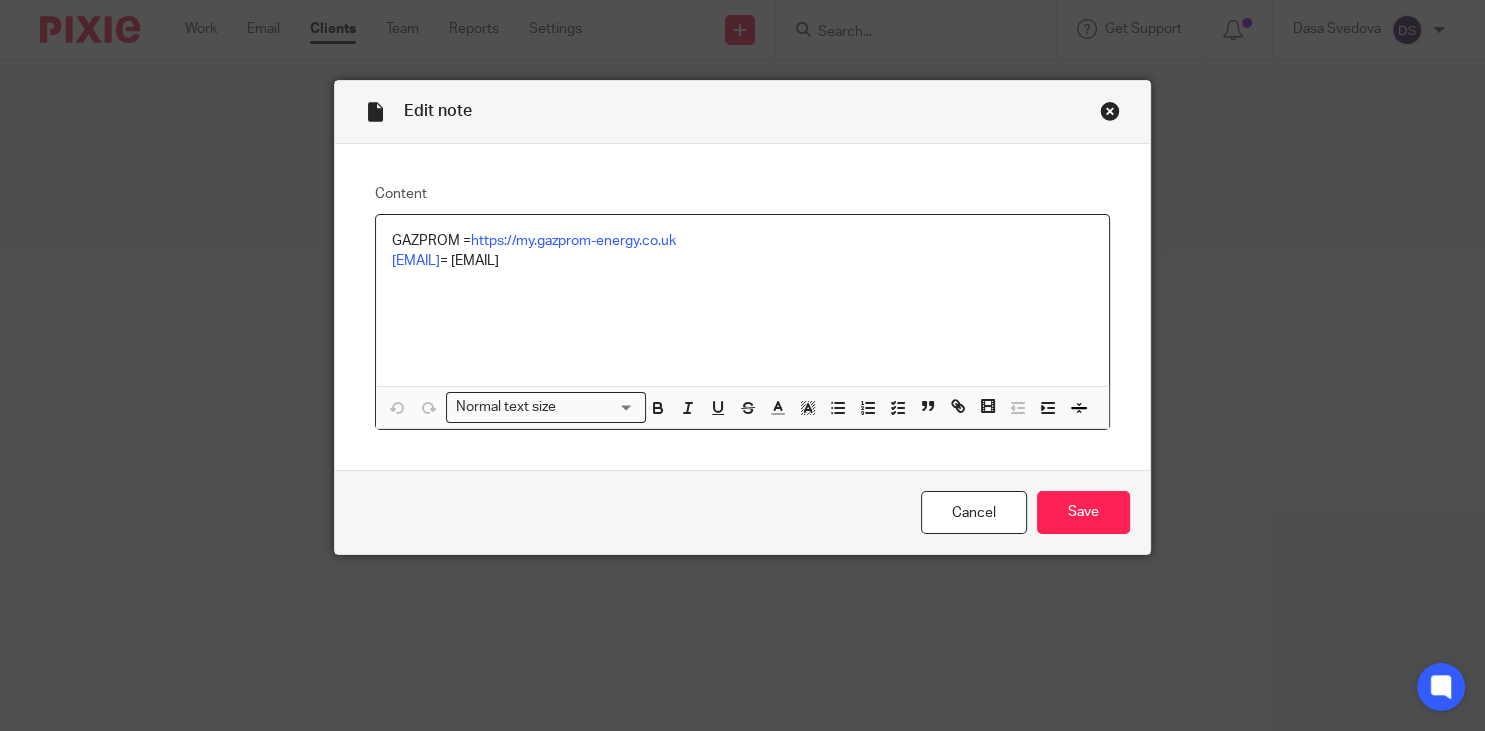 drag, startPoint x: 702, startPoint y: 264, endPoint x: 444, endPoint y: 289, distance: 259.2084 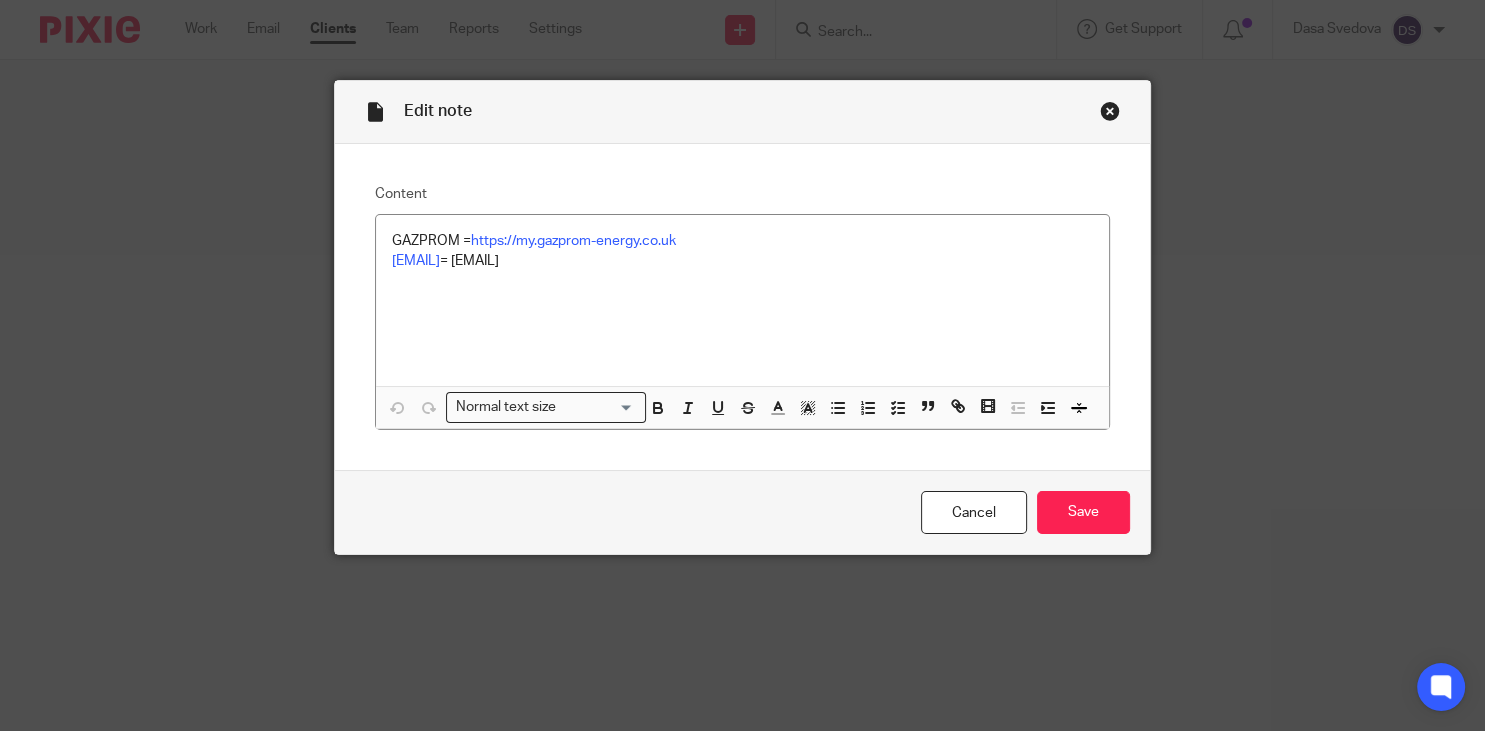 click at bounding box center [1110, 111] 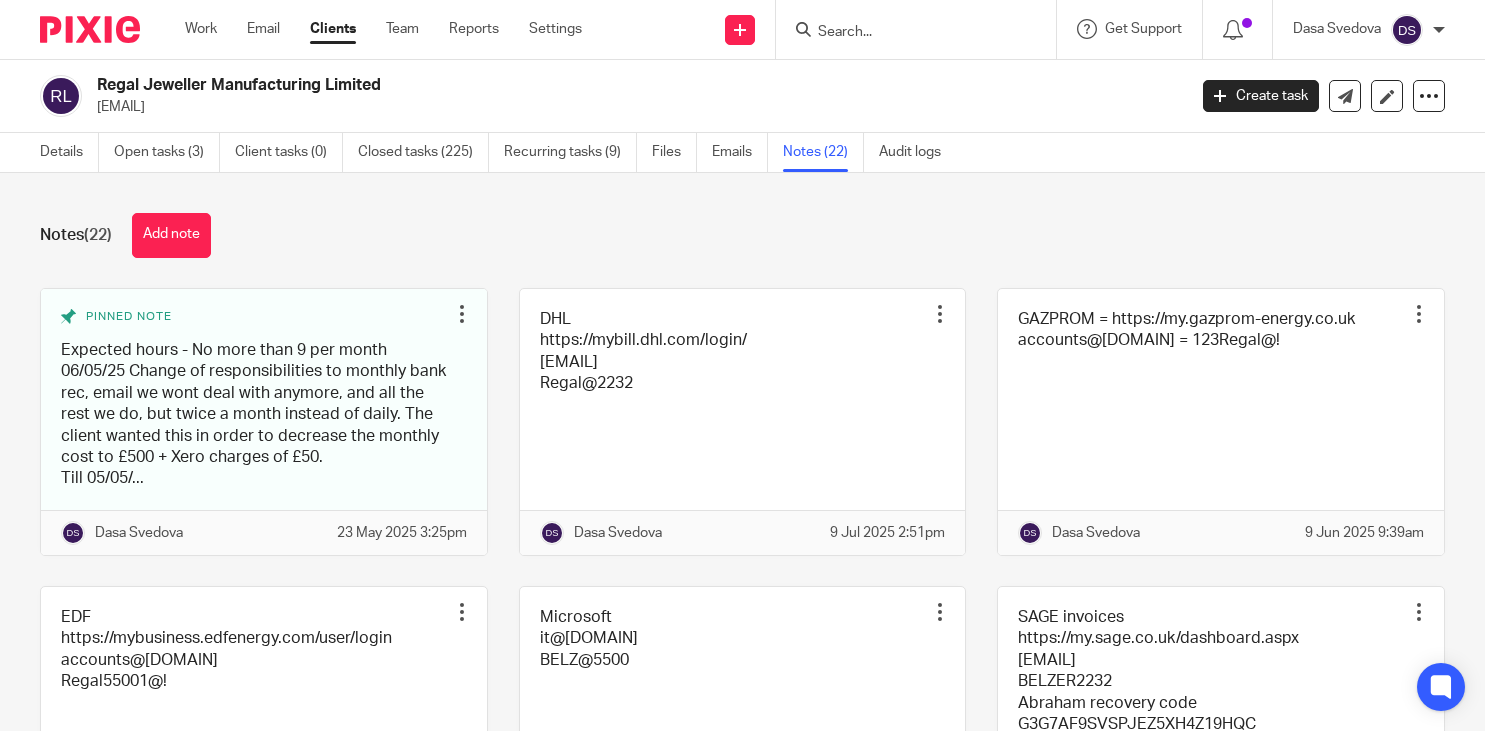 scroll, scrollTop: 0, scrollLeft: 0, axis: both 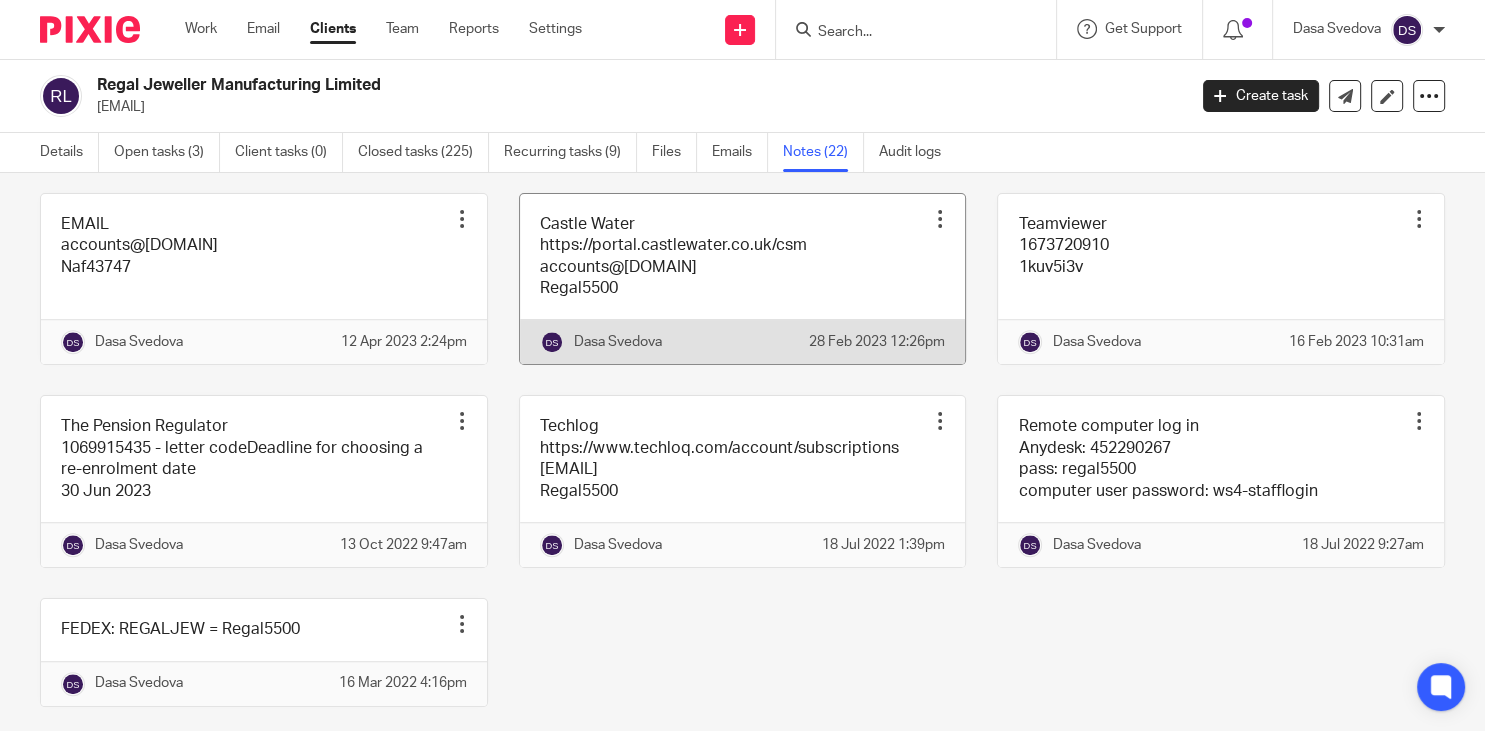 click at bounding box center (743, 279) 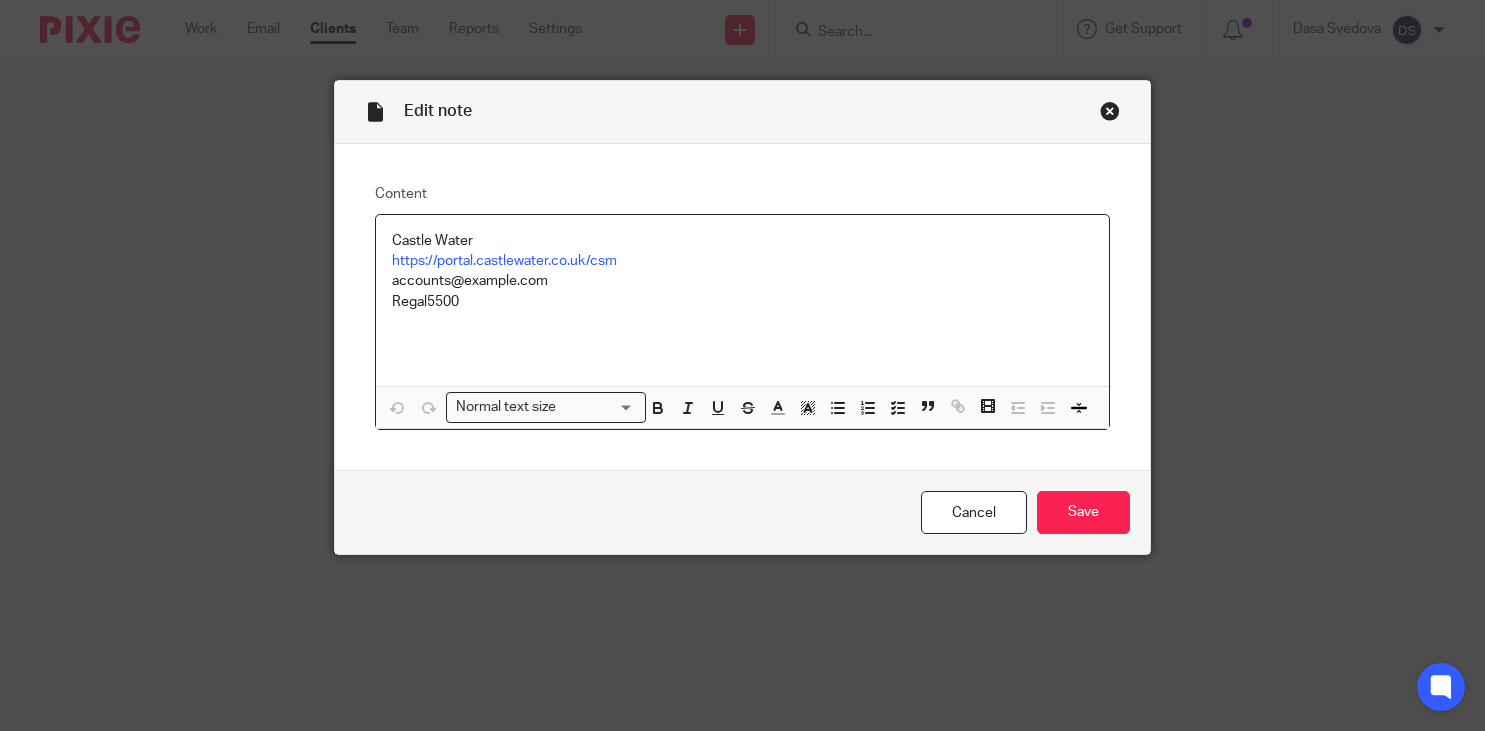 scroll, scrollTop: 0, scrollLeft: 0, axis: both 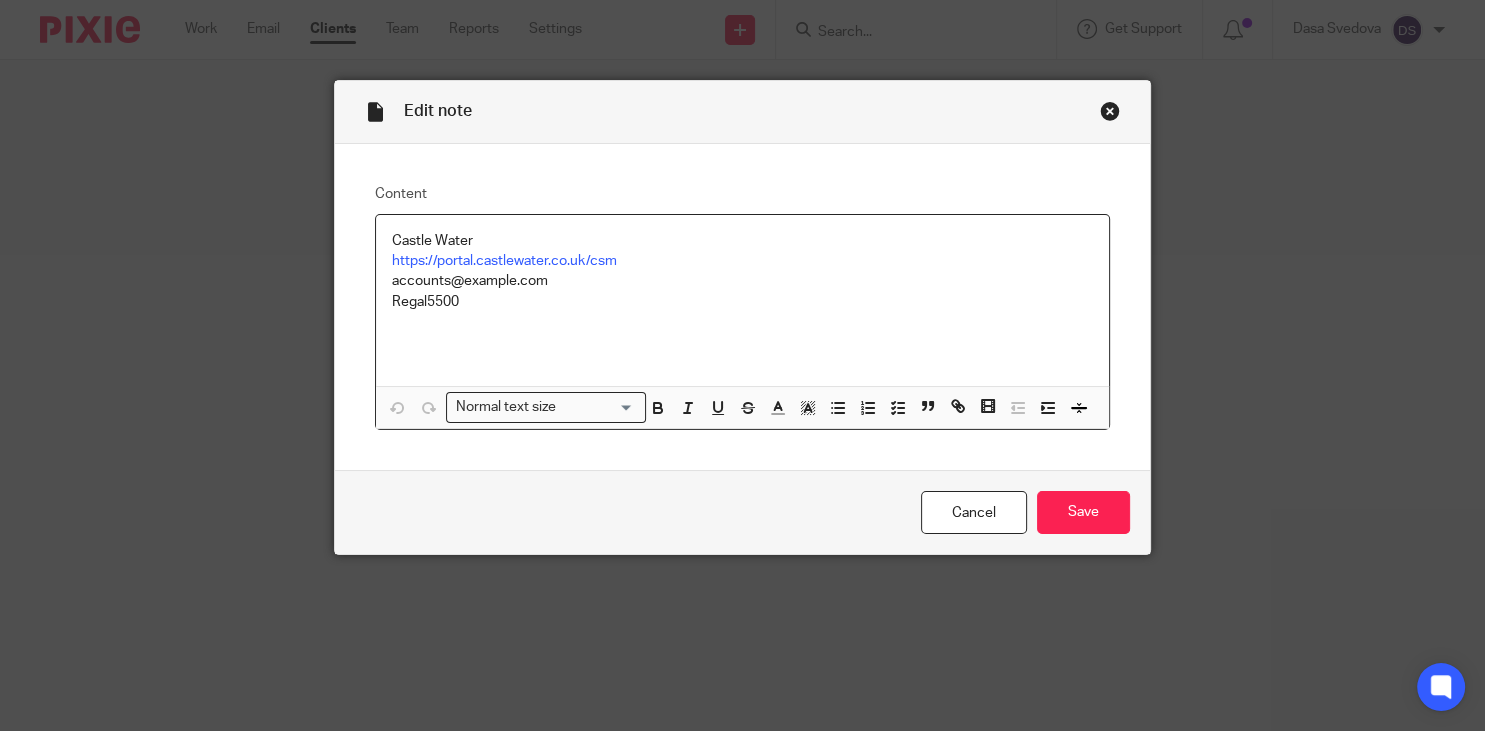 drag, startPoint x: 601, startPoint y: 278, endPoint x: 352, endPoint y: 282, distance: 249.03212 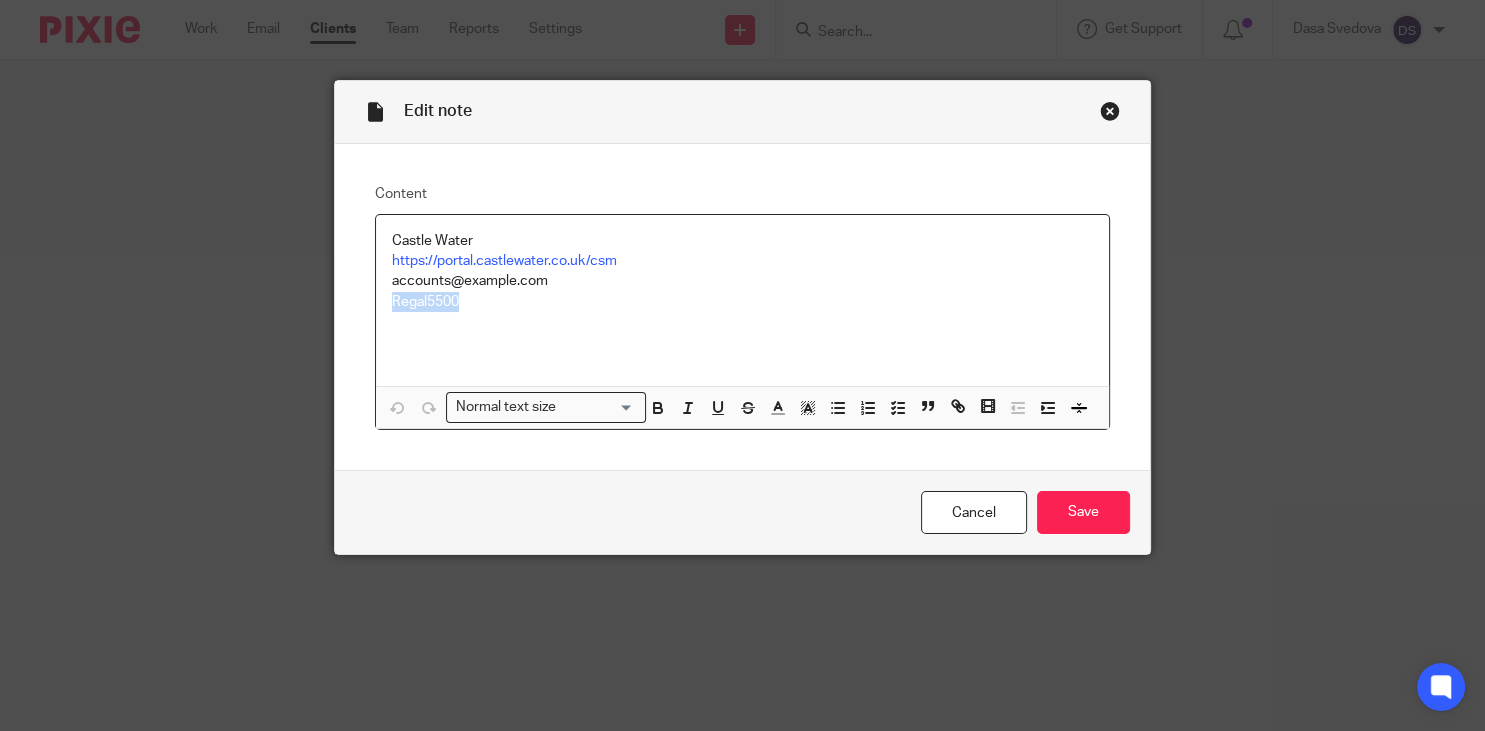 drag, startPoint x: 498, startPoint y: 307, endPoint x: 355, endPoint y: 298, distance: 143.28294 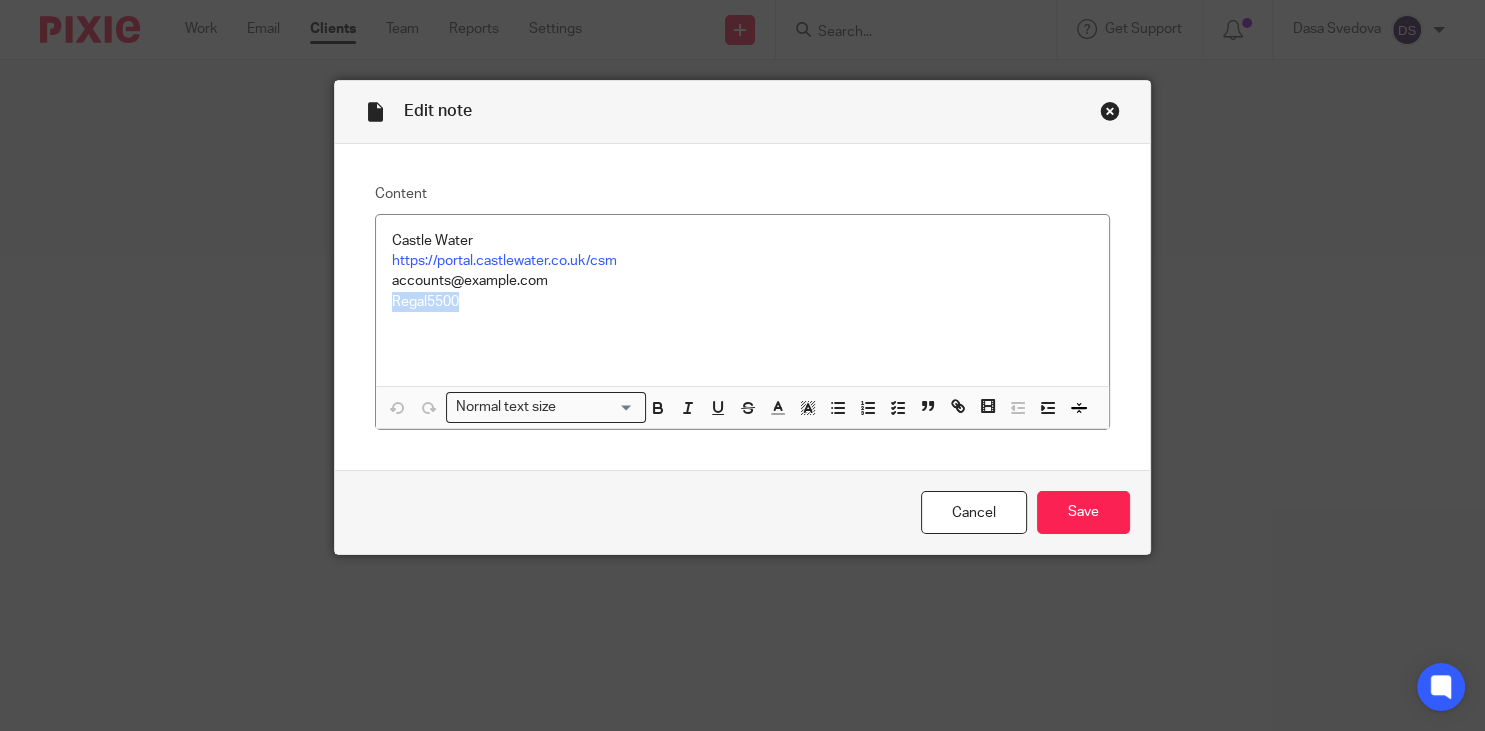 click at bounding box center (1110, 111) 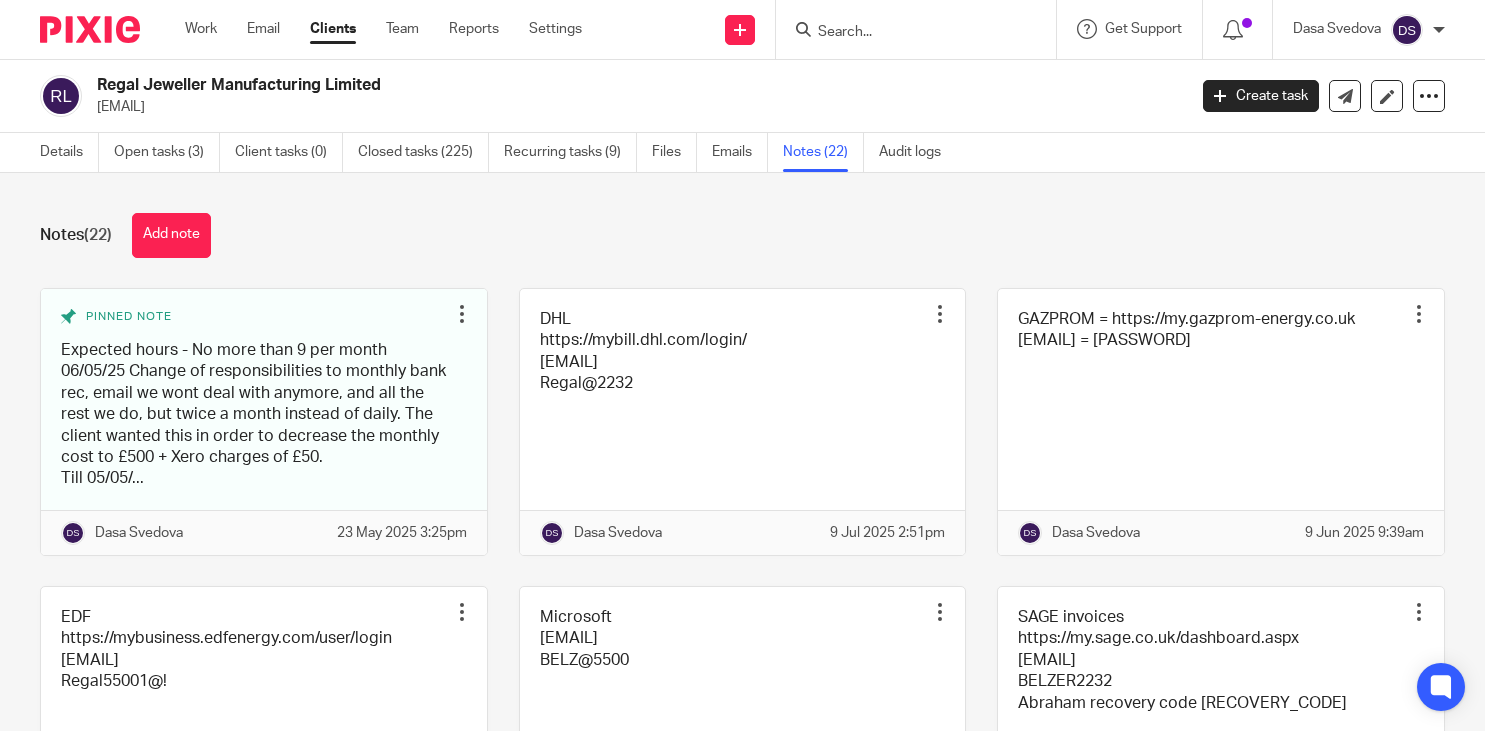 scroll, scrollTop: 0, scrollLeft: 0, axis: both 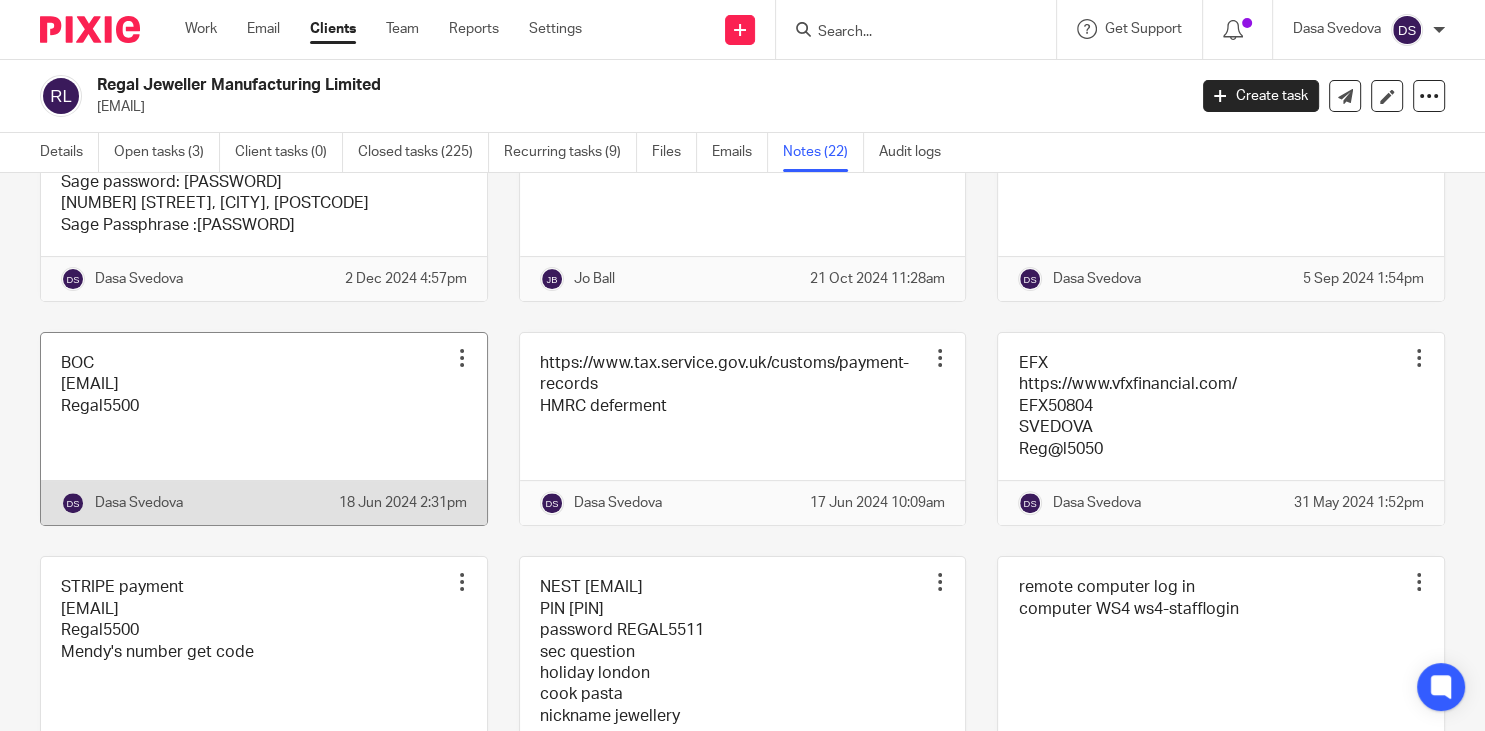 click at bounding box center (264, 429) 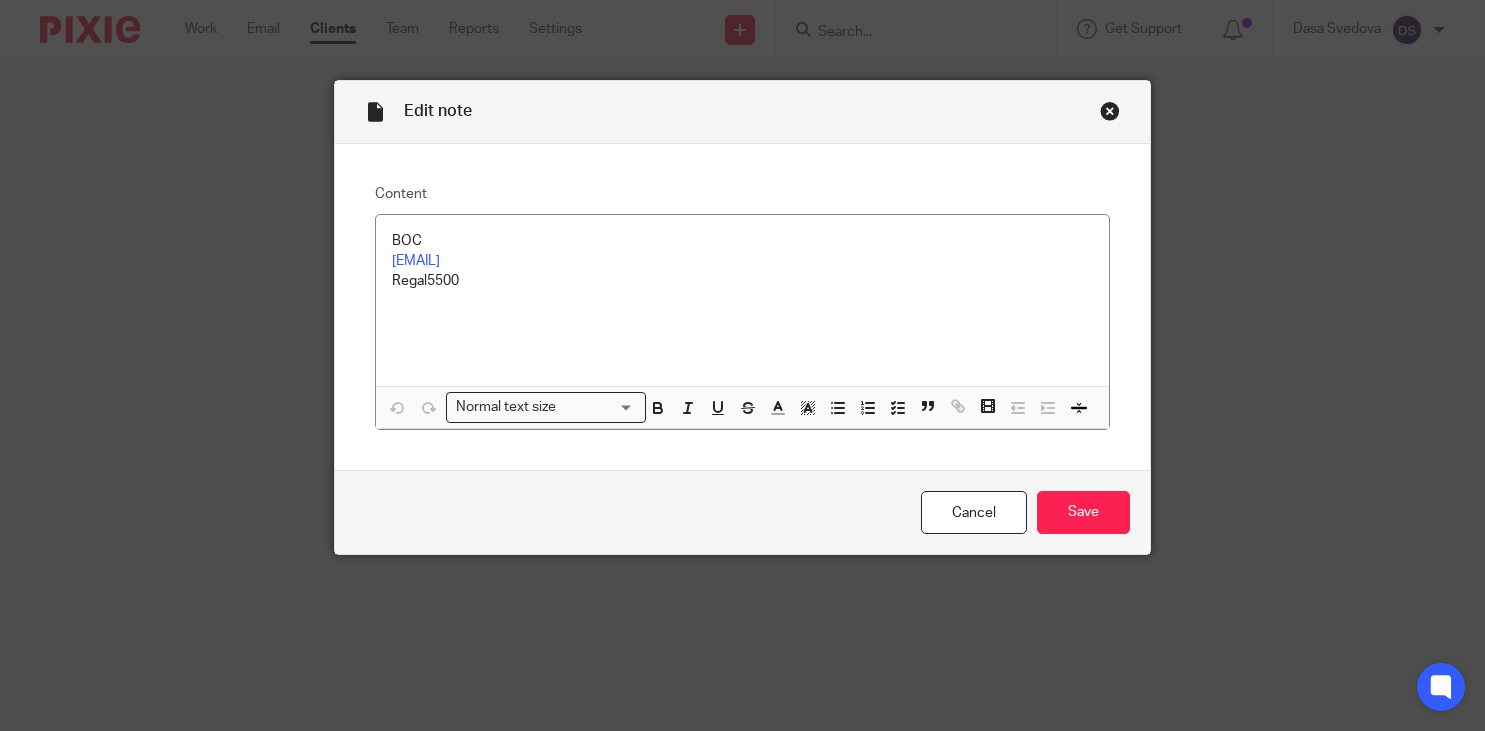 scroll, scrollTop: 0, scrollLeft: 0, axis: both 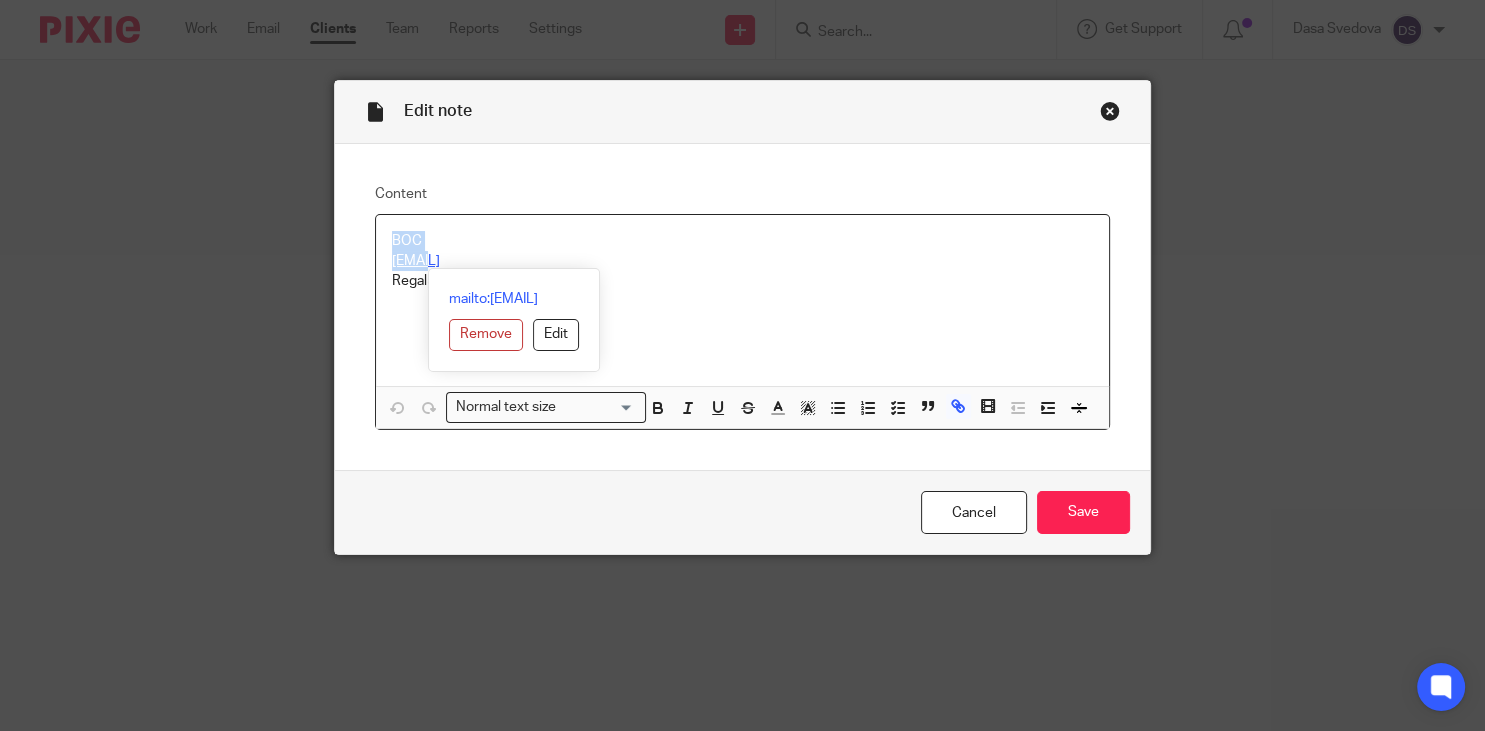 drag, startPoint x: 633, startPoint y: 260, endPoint x: 433, endPoint y: 256, distance: 200.04 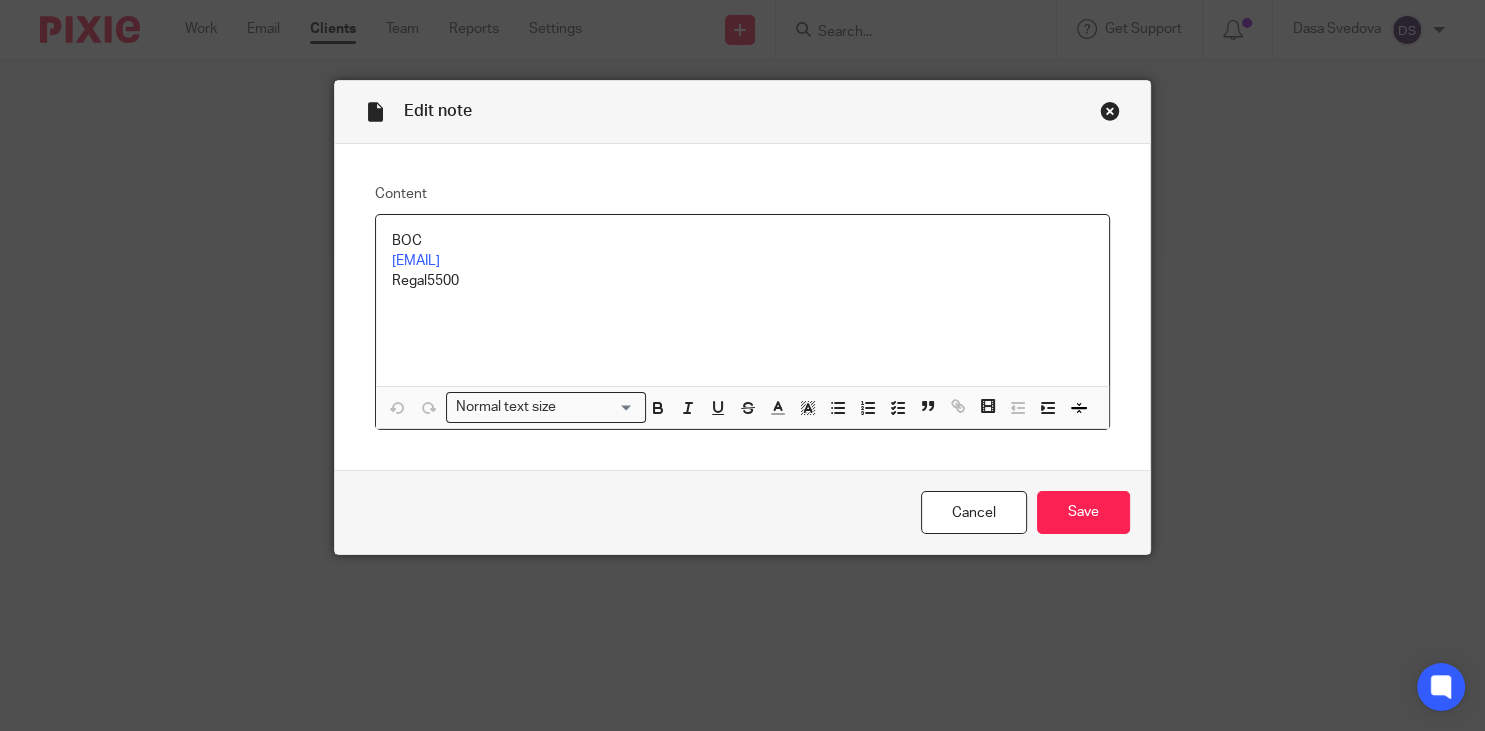 click on "accounts@regaljewellery.co.uk" at bounding box center (742, 261) 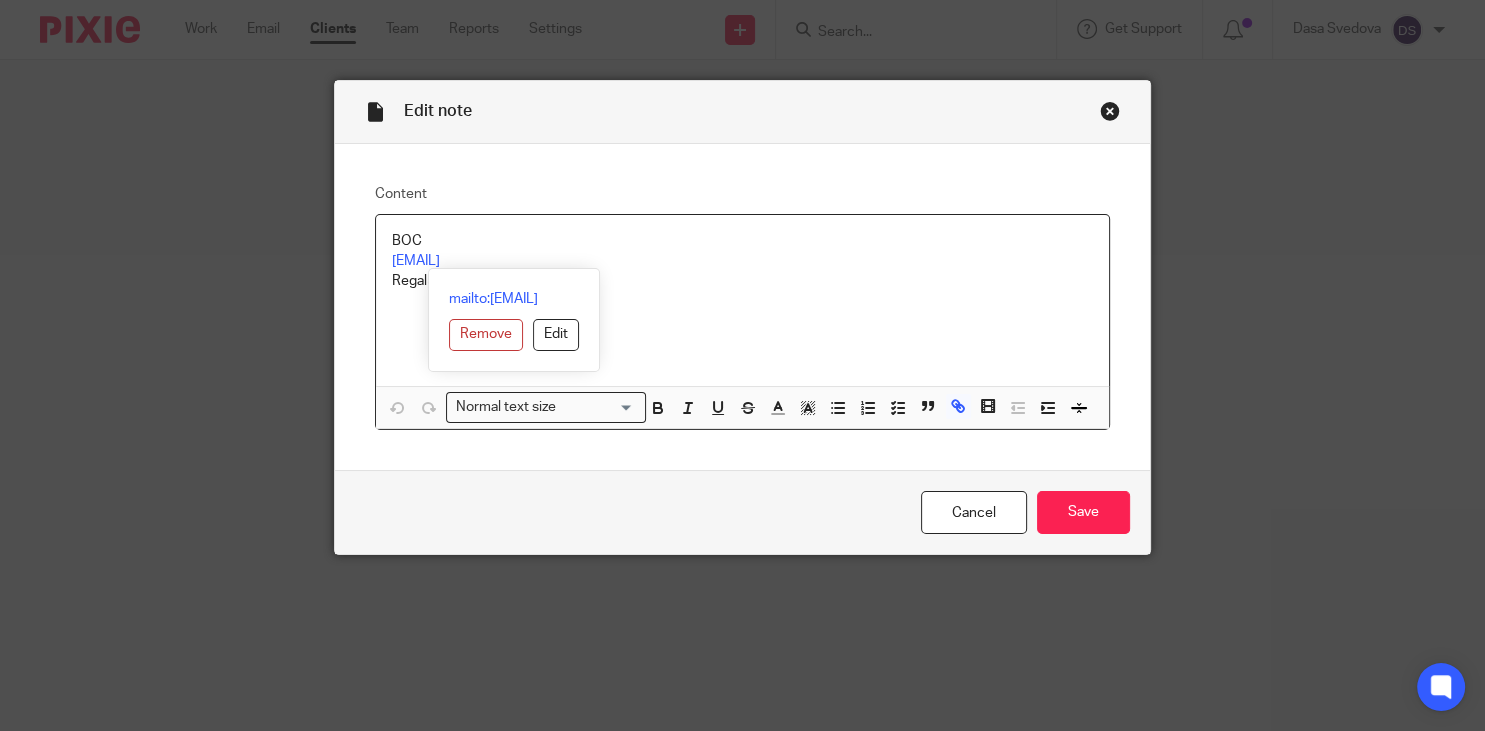 drag, startPoint x: 466, startPoint y: 263, endPoint x: 362, endPoint y: 262, distance: 104.00481 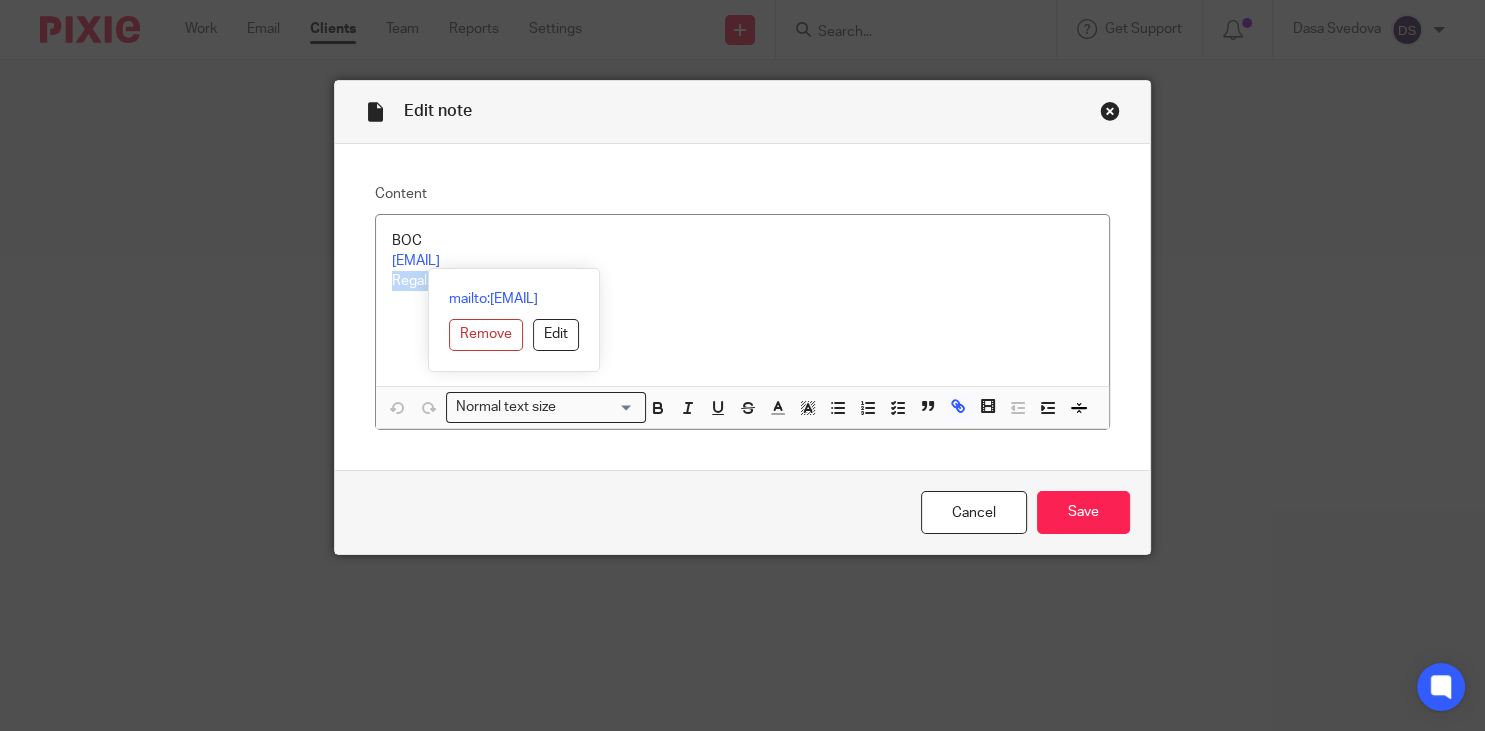 drag, startPoint x: 470, startPoint y: 280, endPoint x: 358, endPoint y: 280, distance: 112 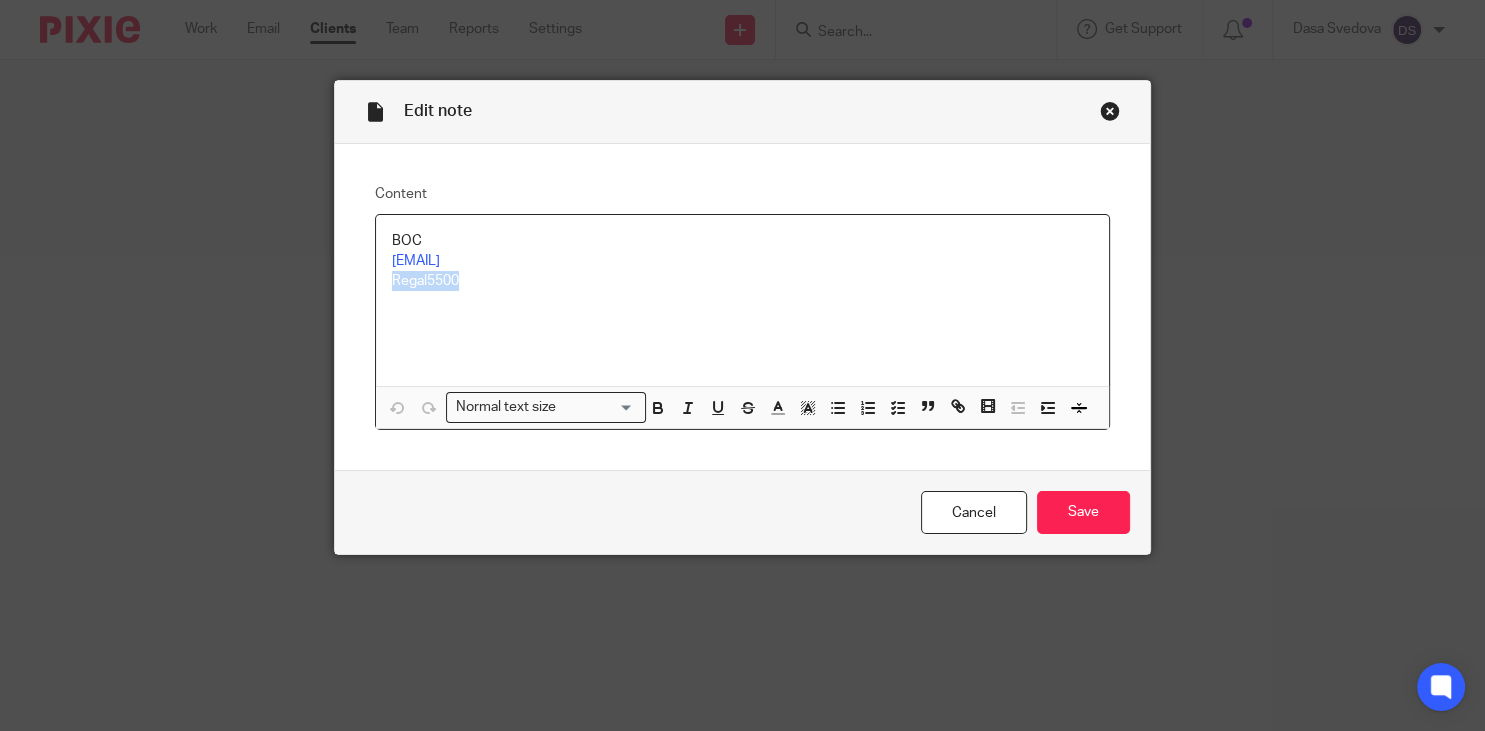 drag, startPoint x: 480, startPoint y: 285, endPoint x: 351, endPoint y: 282, distance: 129.03488 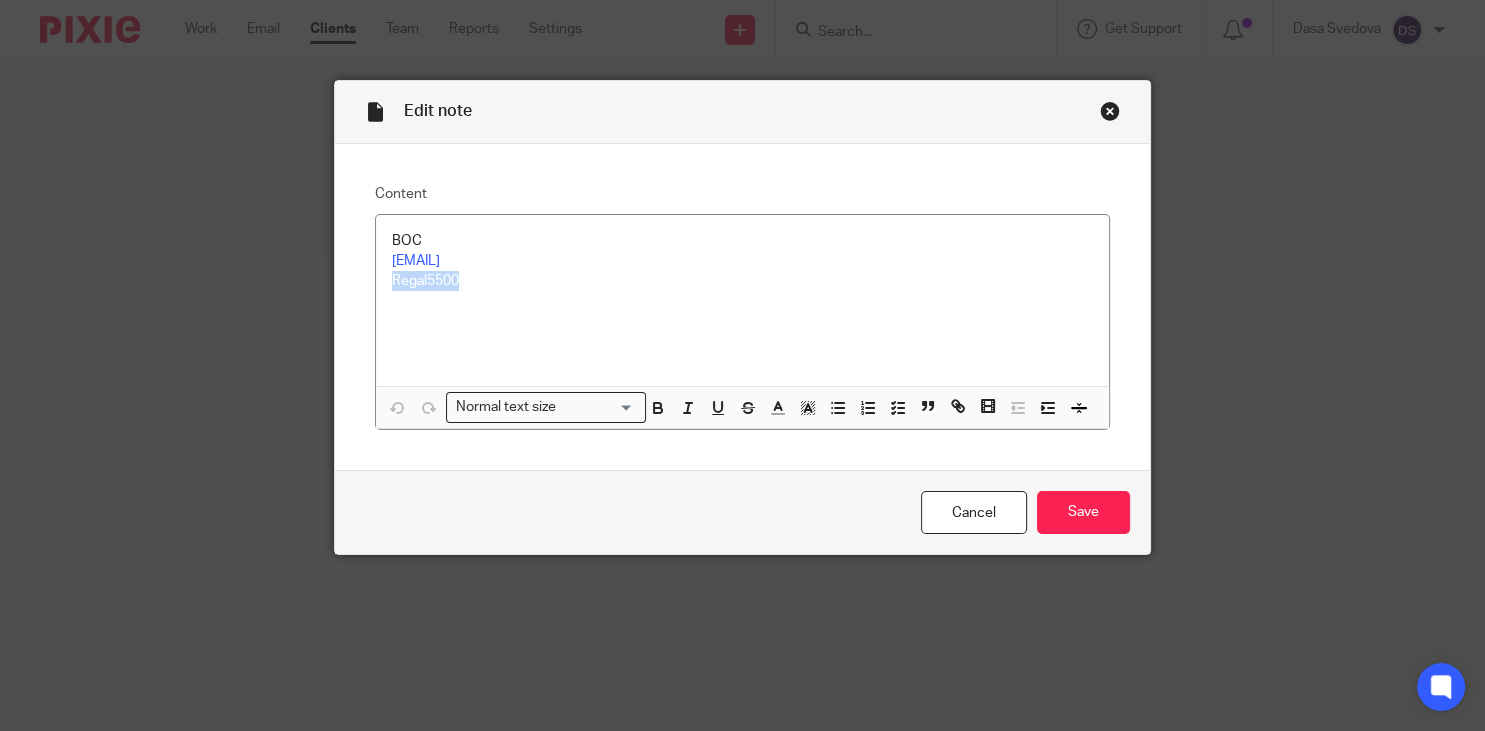 click at bounding box center (1110, 111) 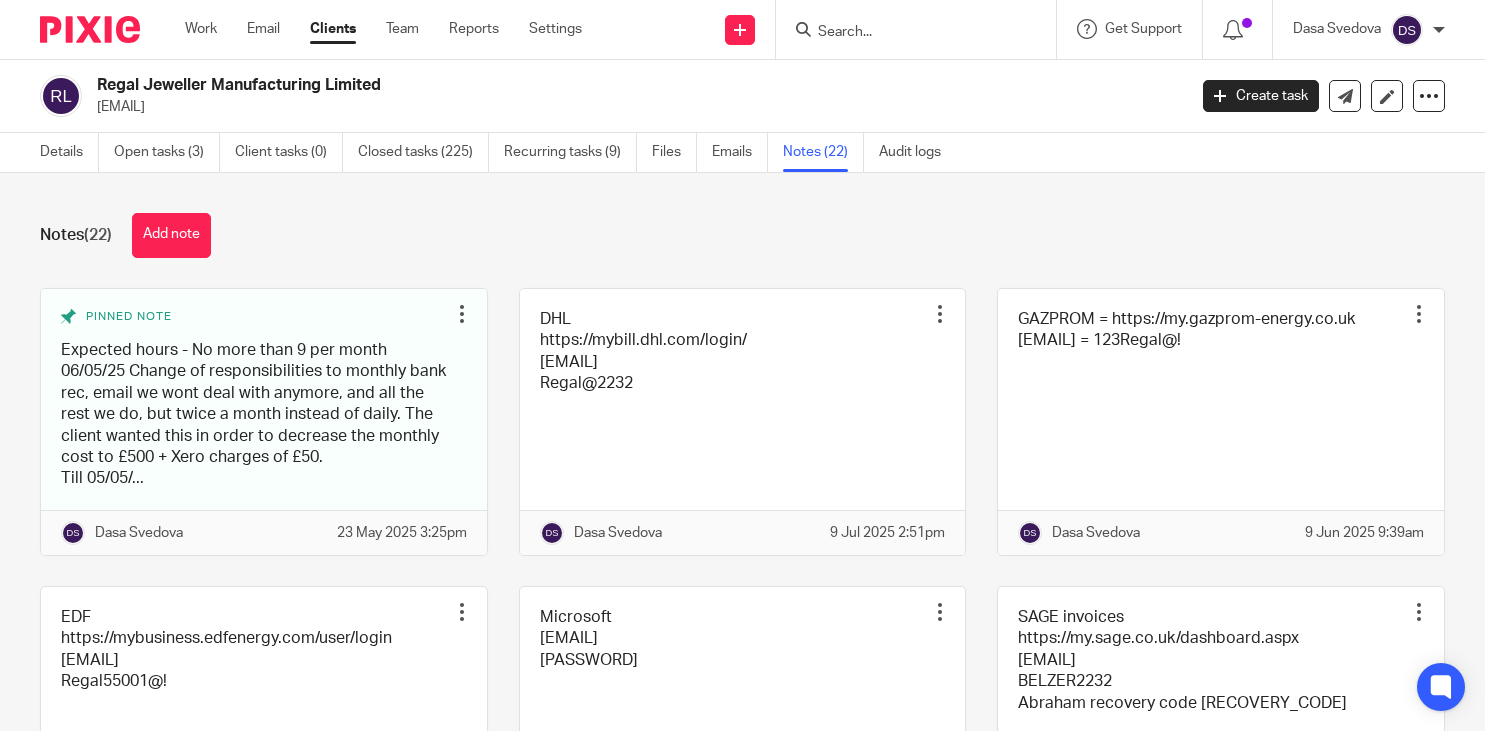 scroll, scrollTop: 0, scrollLeft: 0, axis: both 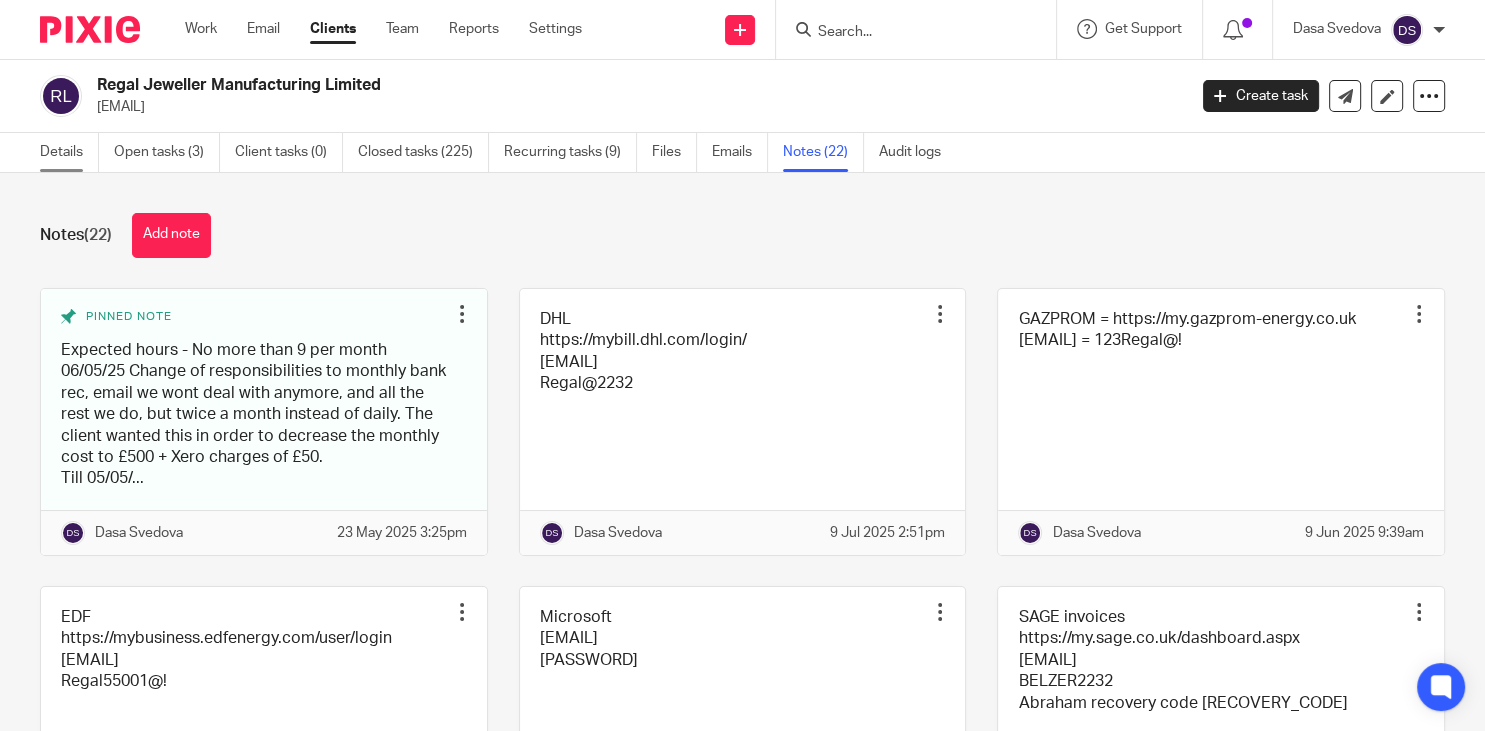 click on "Details" at bounding box center [69, 152] 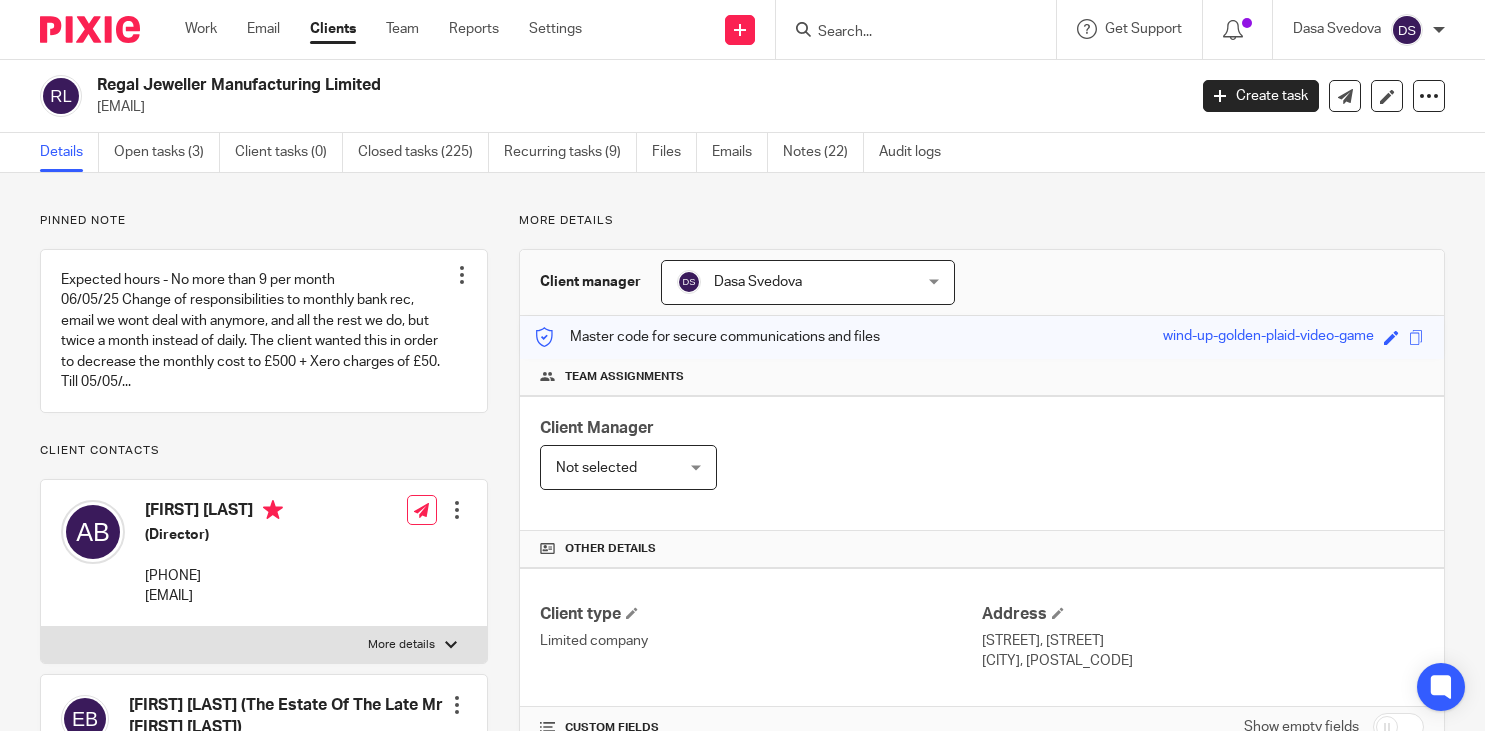 scroll, scrollTop: 0, scrollLeft: 0, axis: both 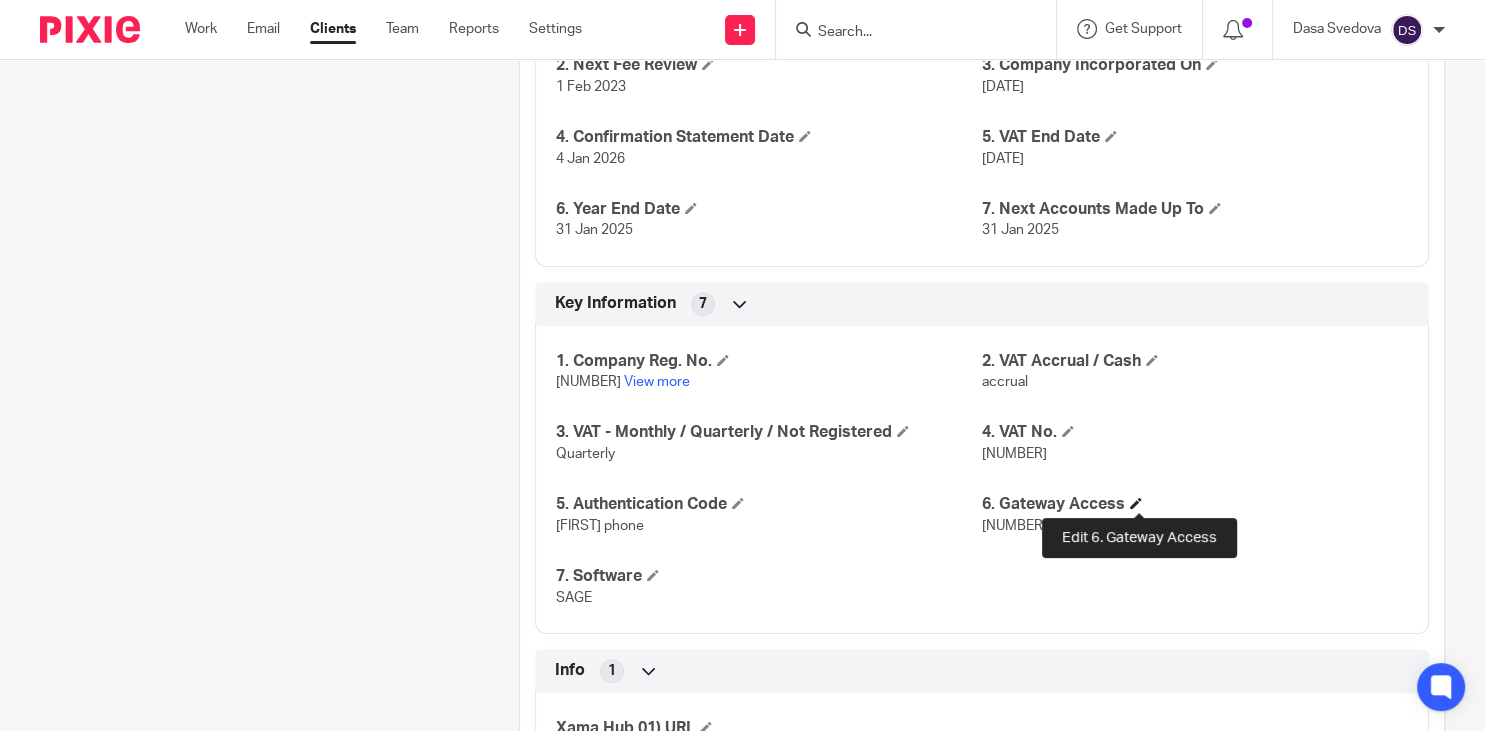 click at bounding box center (1136, 503) 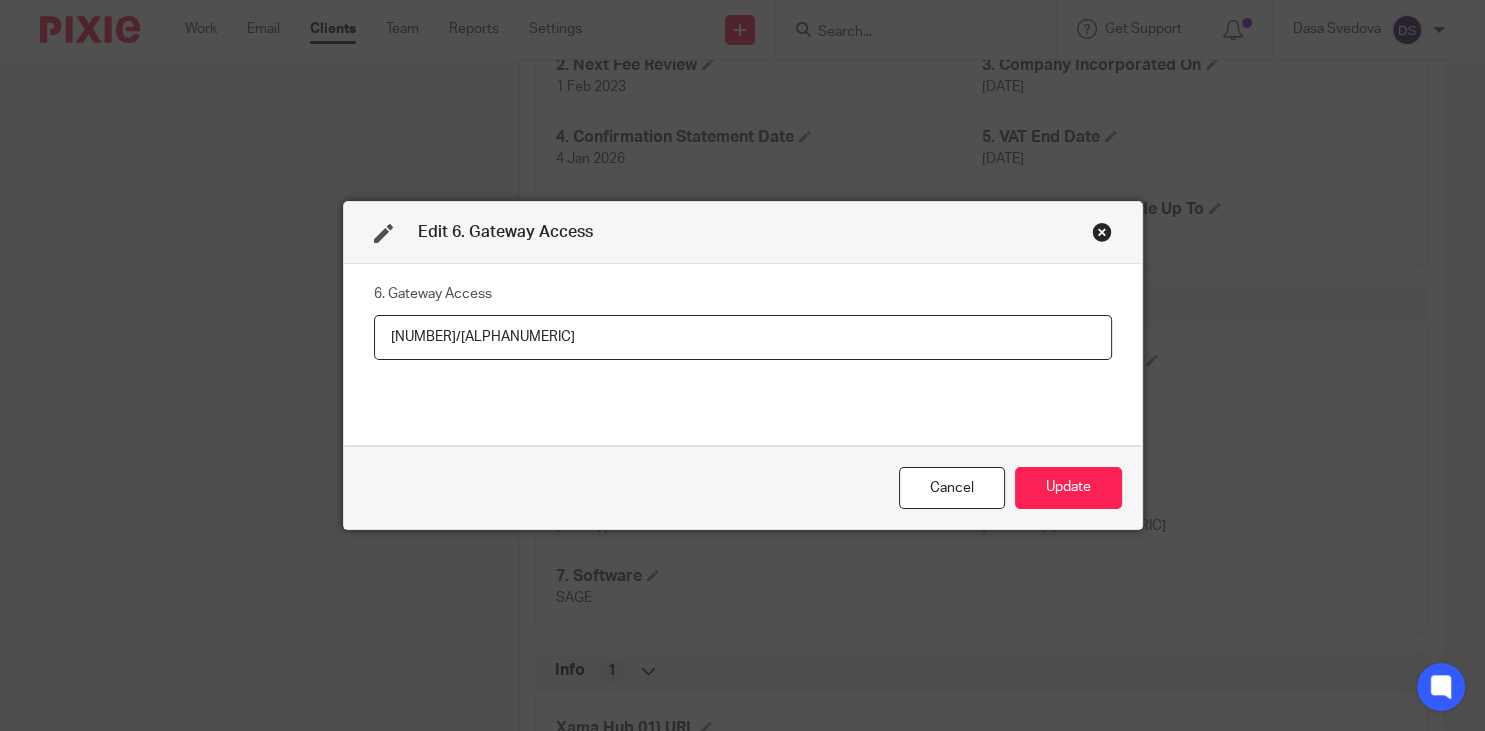 drag, startPoint x: 488, startPoint y: 333, endPoint x: 242, endPoint y: 337, distance: 246.03252 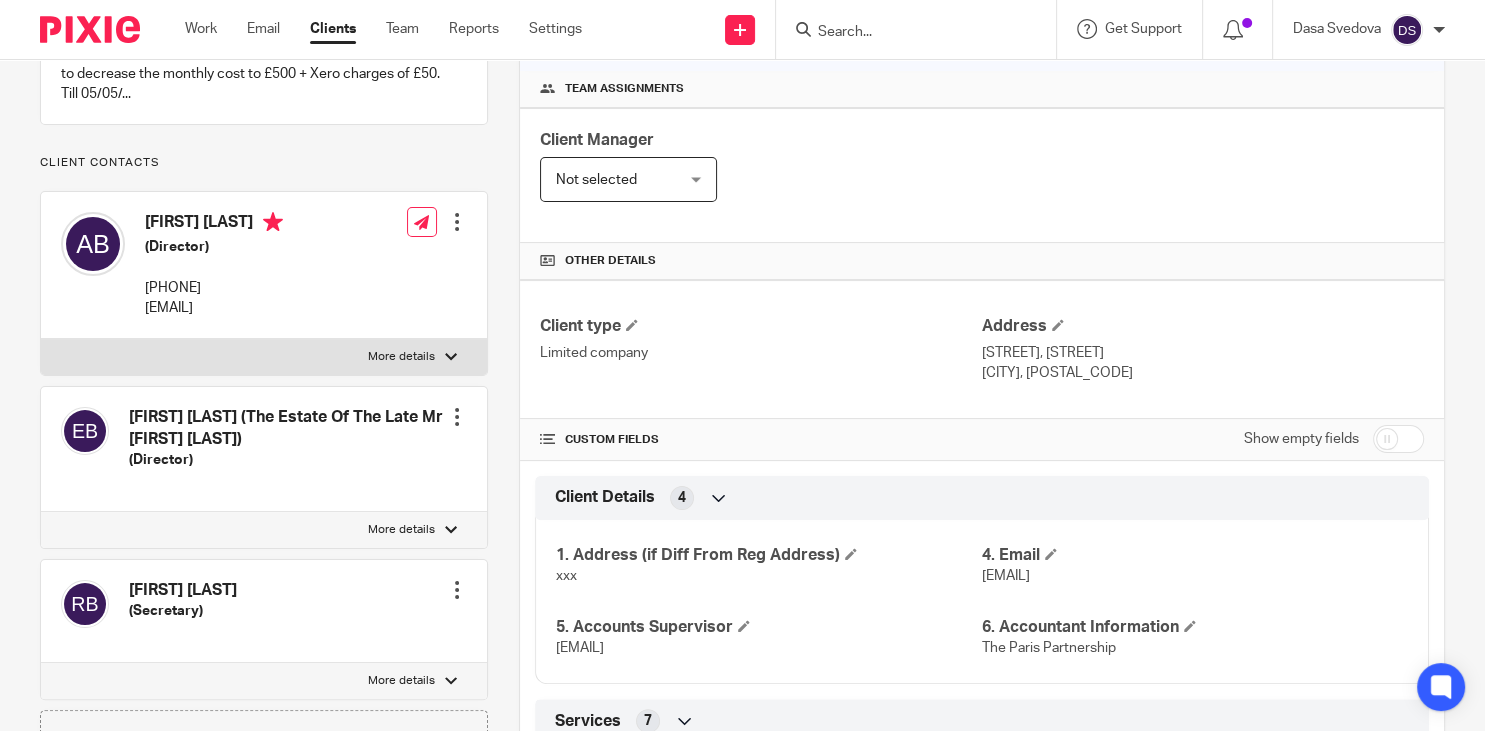 scroll, scrollTop: 0, scrollLeft: 0, axis: both 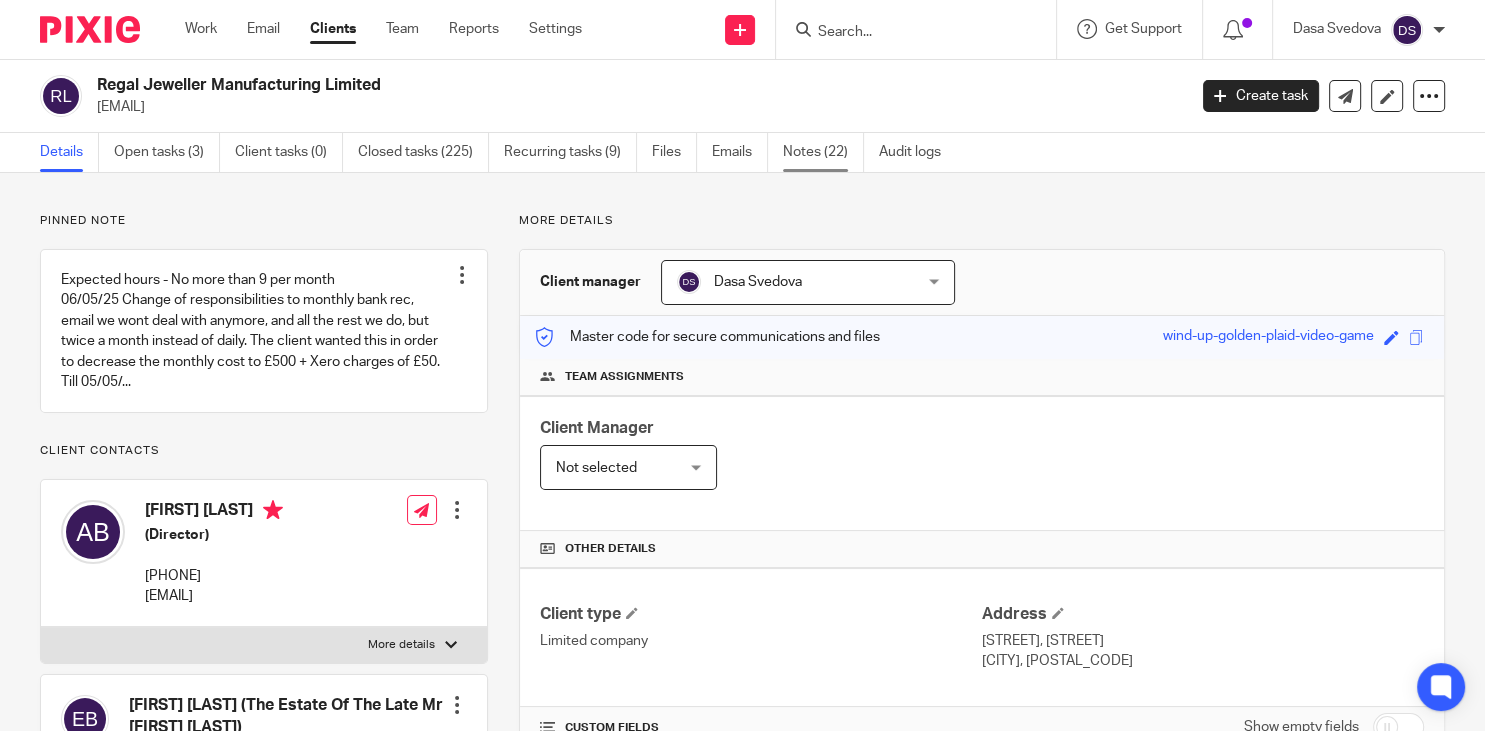 click on "Notes (22)" at bounding box center (823, 152) 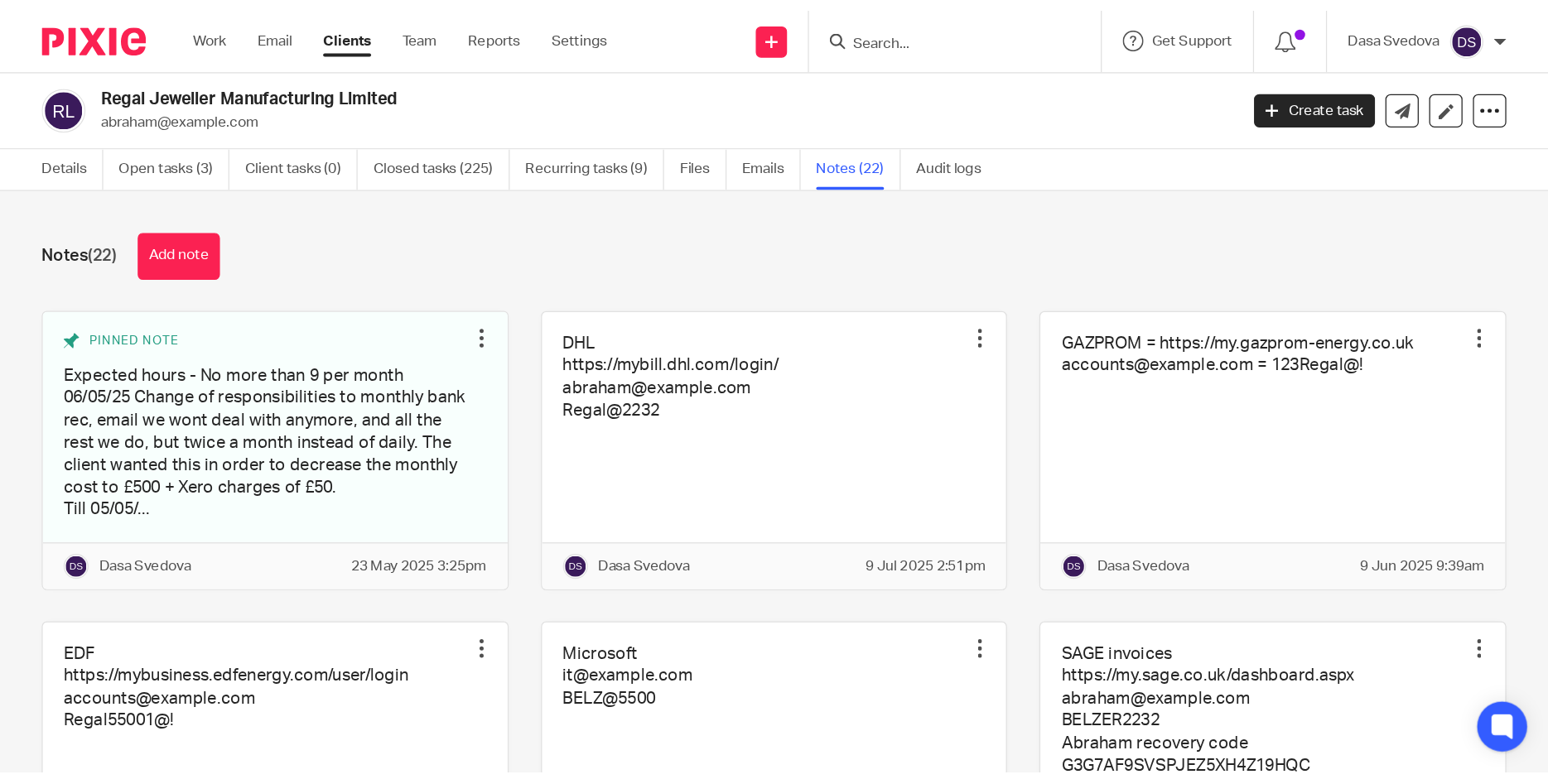 scroll, scrollTop: 0, scrollLeft: 0, axis: both 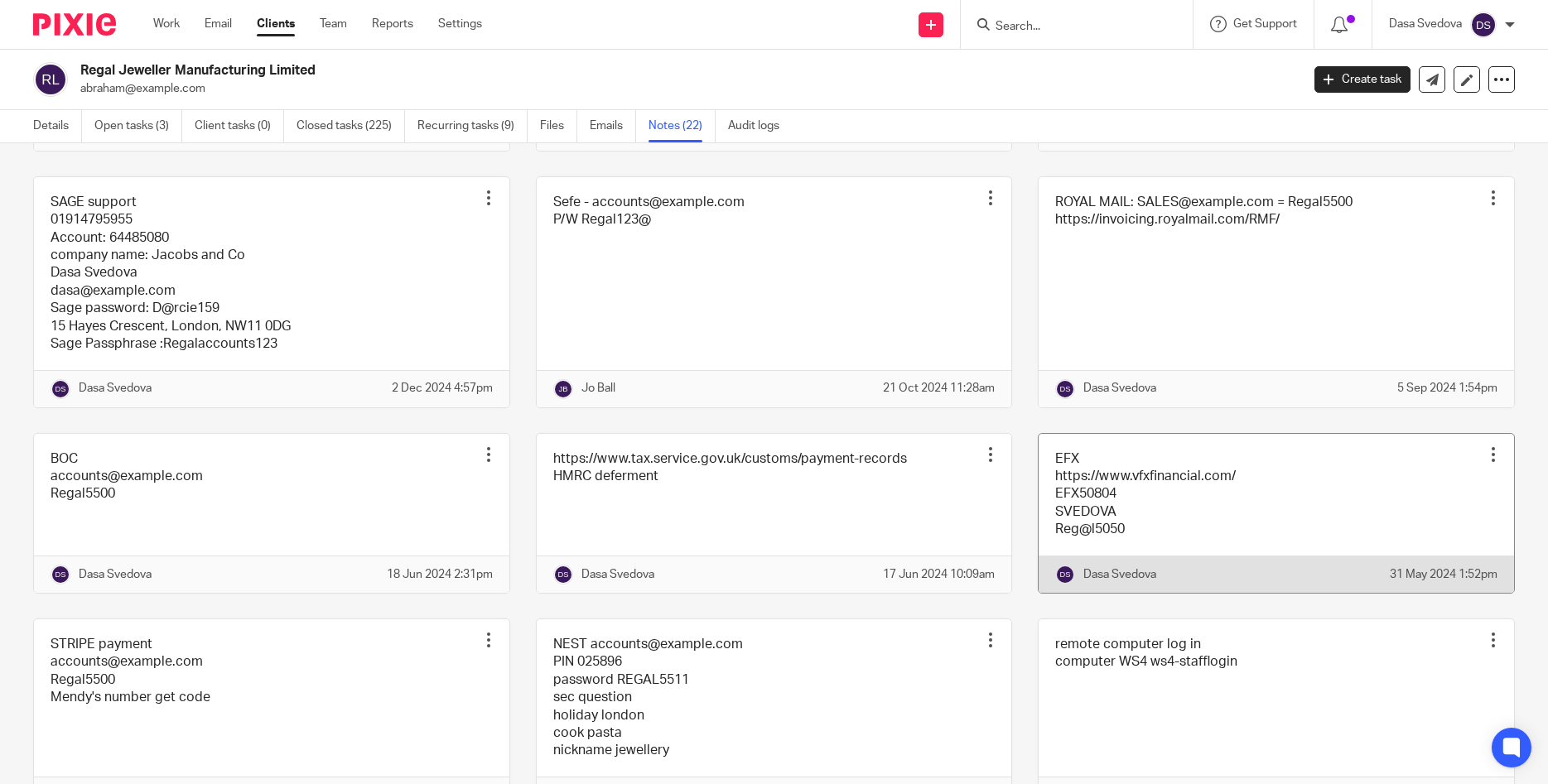 click at bounding box center (1276, 513) 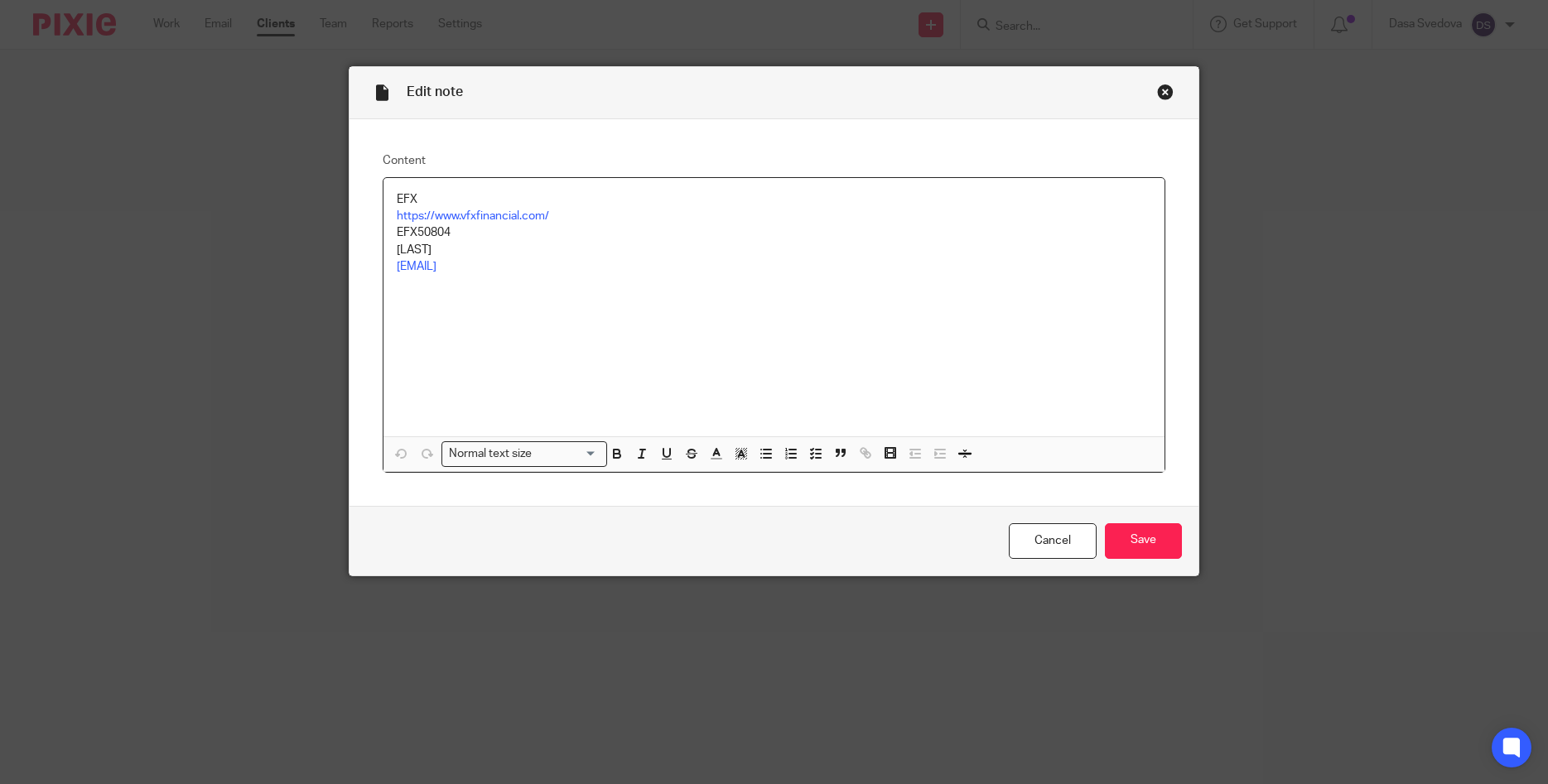 scroll, scrollTop: 0, scrollLeft: 0, axis: both 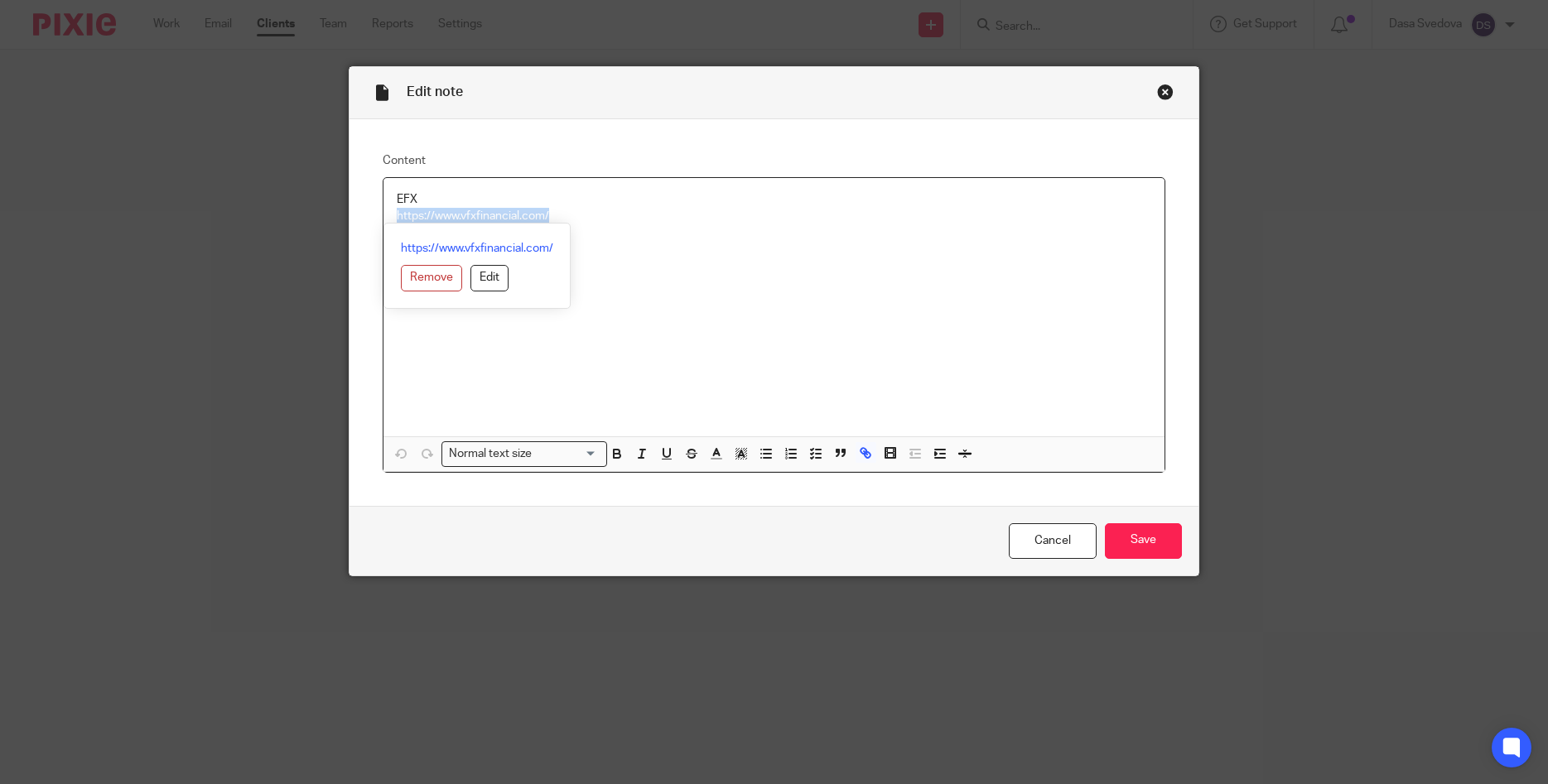 drag, startPoint x: 590, startPoint y: 217, endPoint x: 373, endPoint y: 214, distance: 217.02074 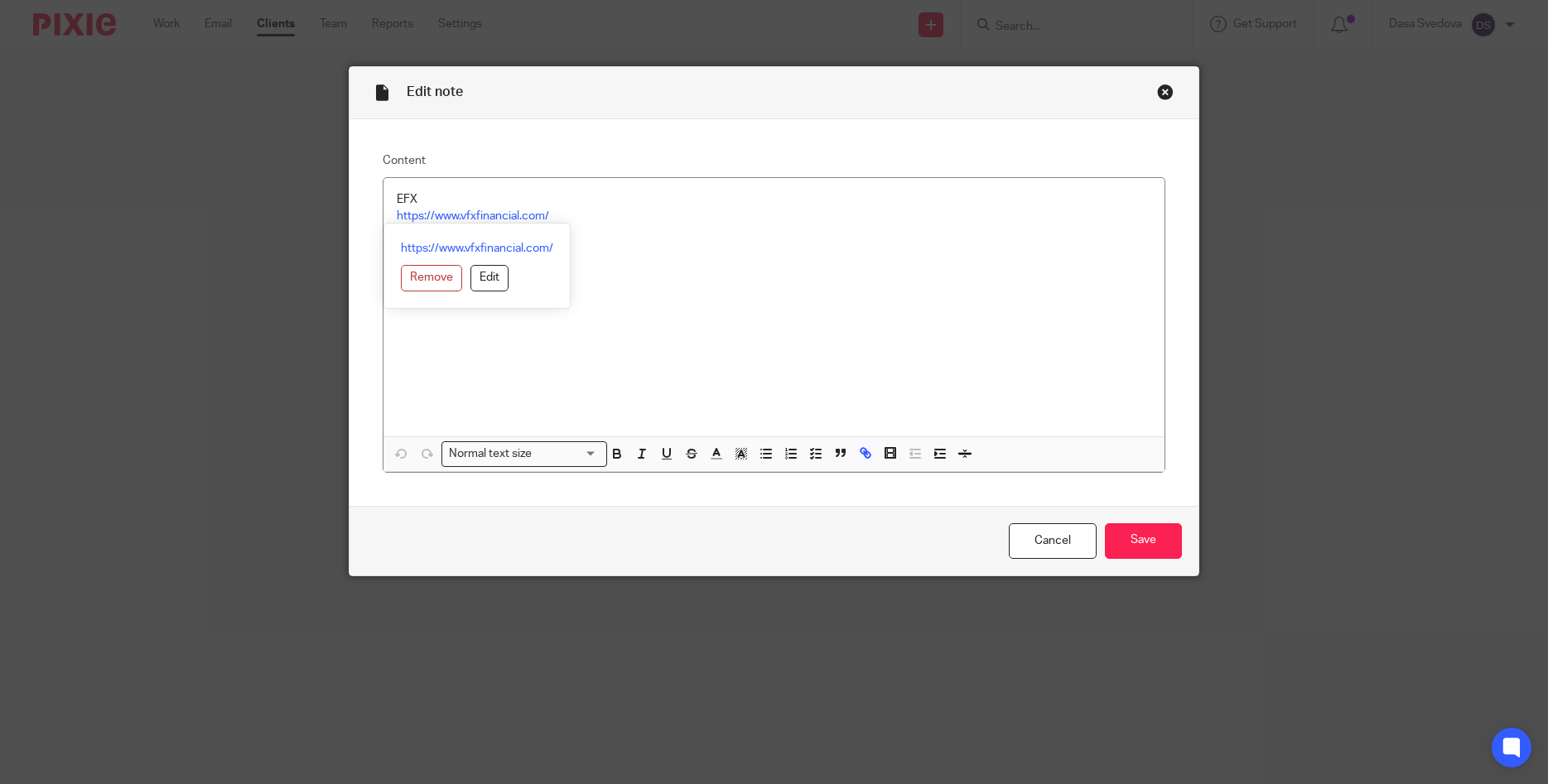 drag, startPoint x: 464, startPoint y: 233, endPoint x: 376, endPoint y: 231, distance: 88.02272 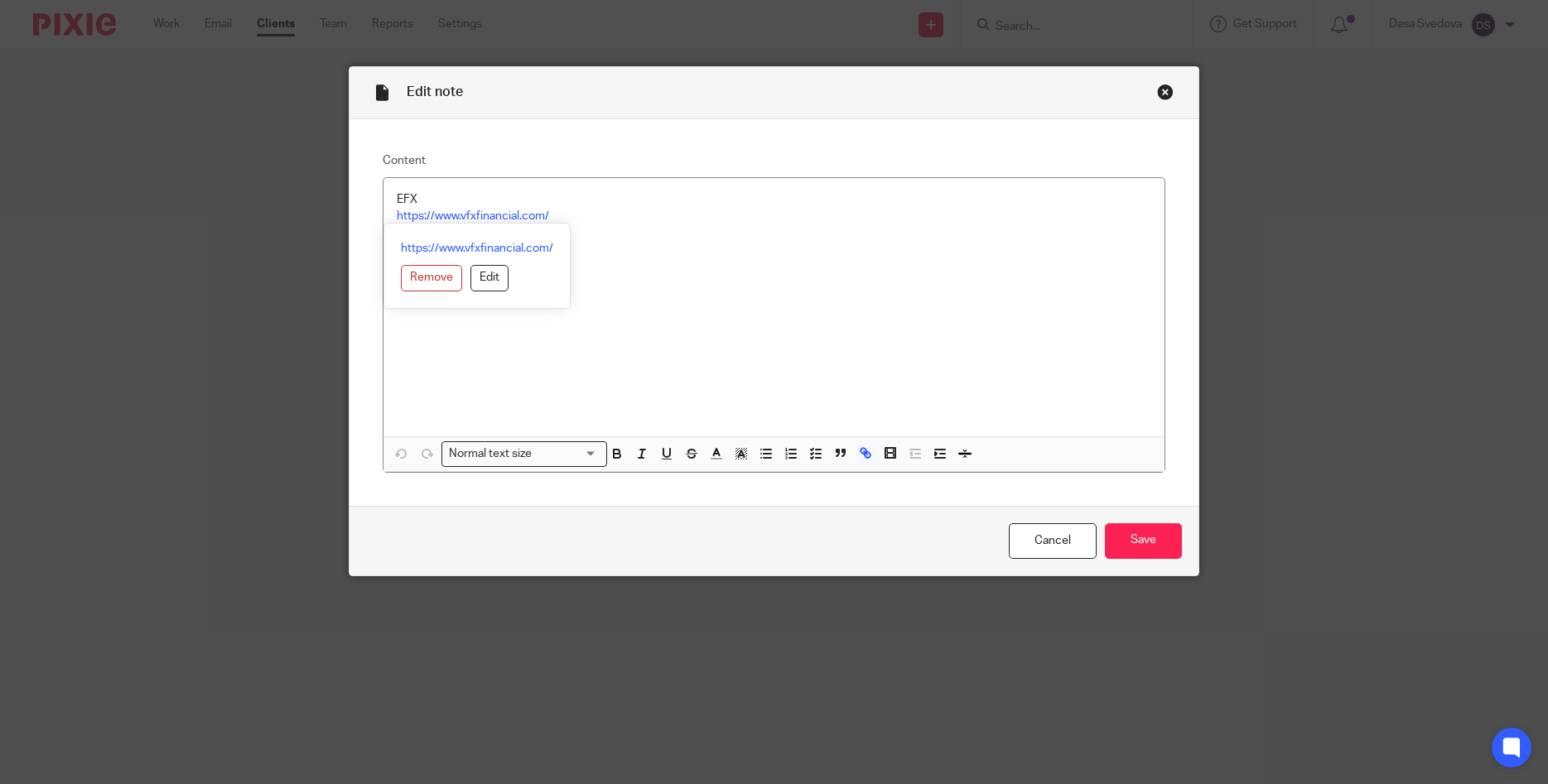 click on "Content   EFX https://www.vfxfinancial.com/ EFX50804 SVEDOVA Reg@l5050
Normal text size
Loading...
https://www.vfxfinancial.com/
Remove
Edit
Insert new video
Copy and paste the video URL. Youtube, Vimeo and Loom URLs are supported.
Close
Submit
<p>EFX</p><p><a href="https://www.vfxfinancial.com/" rel="nofollow noopener" target="_blank">https://www.vfxfinancial.com/</a> </p><p>EFX50804 </p><p>SVEDOVA </p><p><a href="mailto:Reg@l5050" rel="nofollow noopener" target="_blank">Reg@l5050</a></p><p><br></p>" at bounding box center [774, 312] 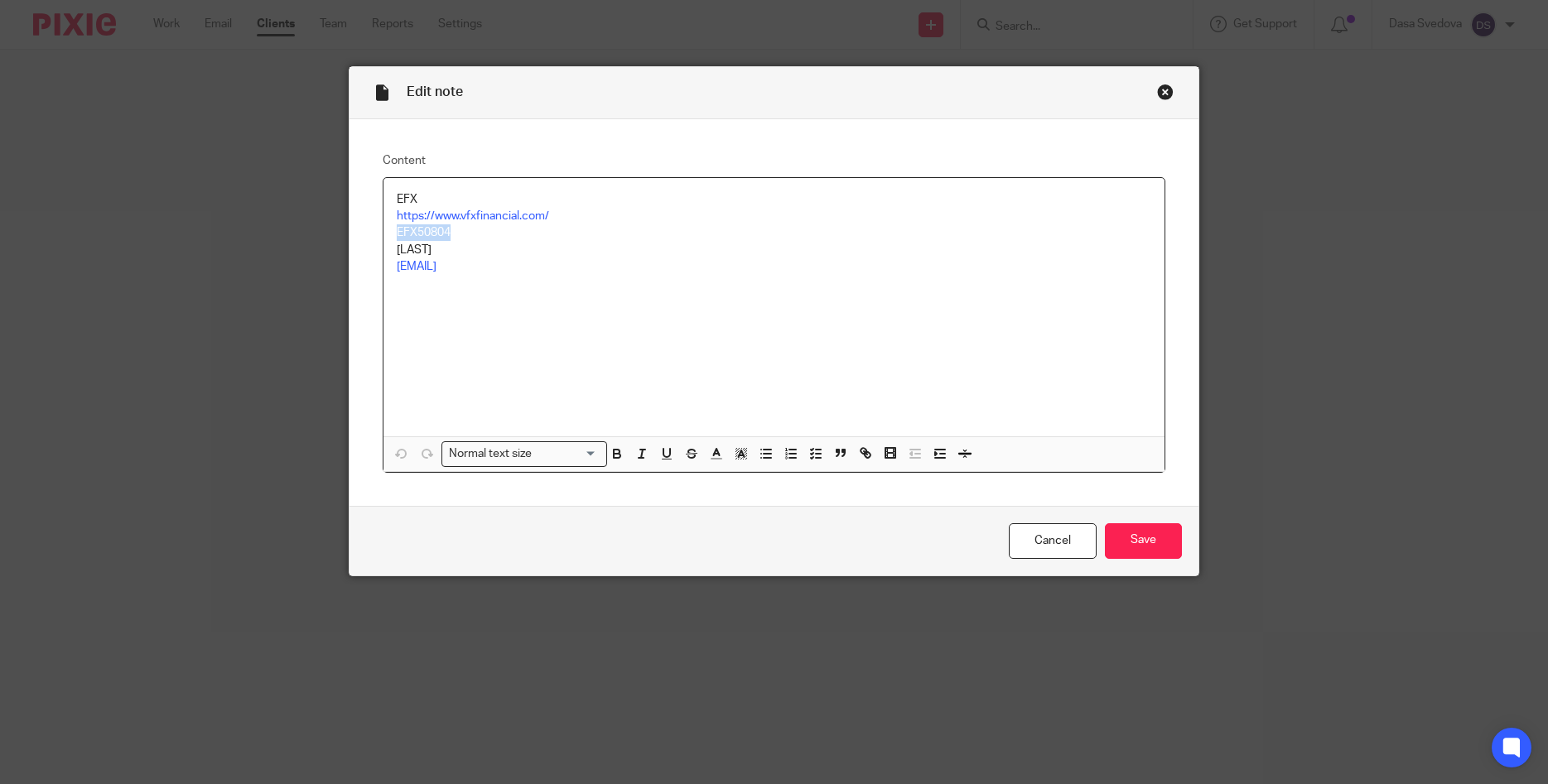 drag, startPoint x: 461, startPoint y: 231, endPoint x: 349, endPoint y: 231, distance: 112 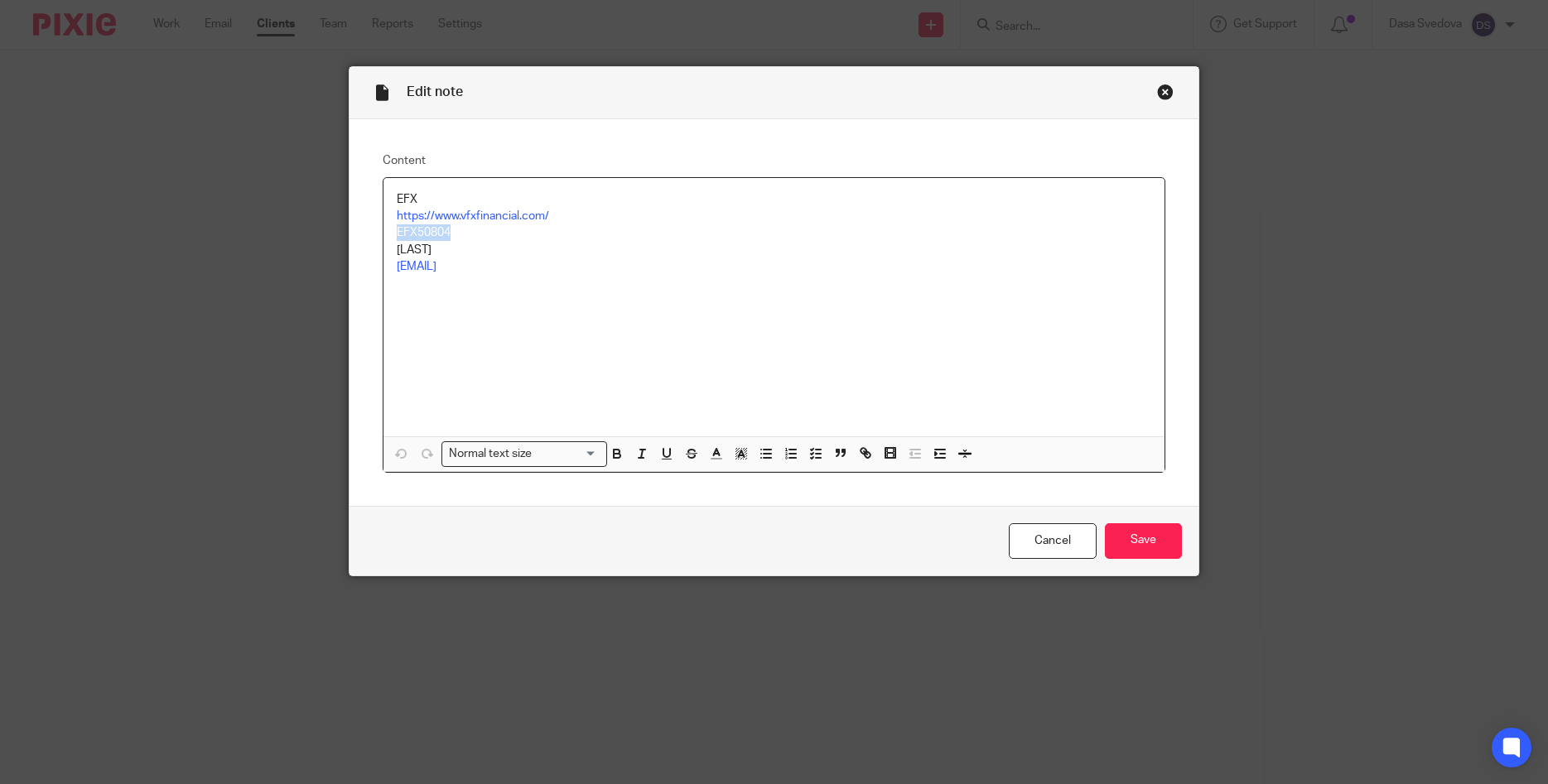 drag, startPoint x: 459, startPoint y: 249, endPoint x: 368, endPoint y: 247, distance: 91.022 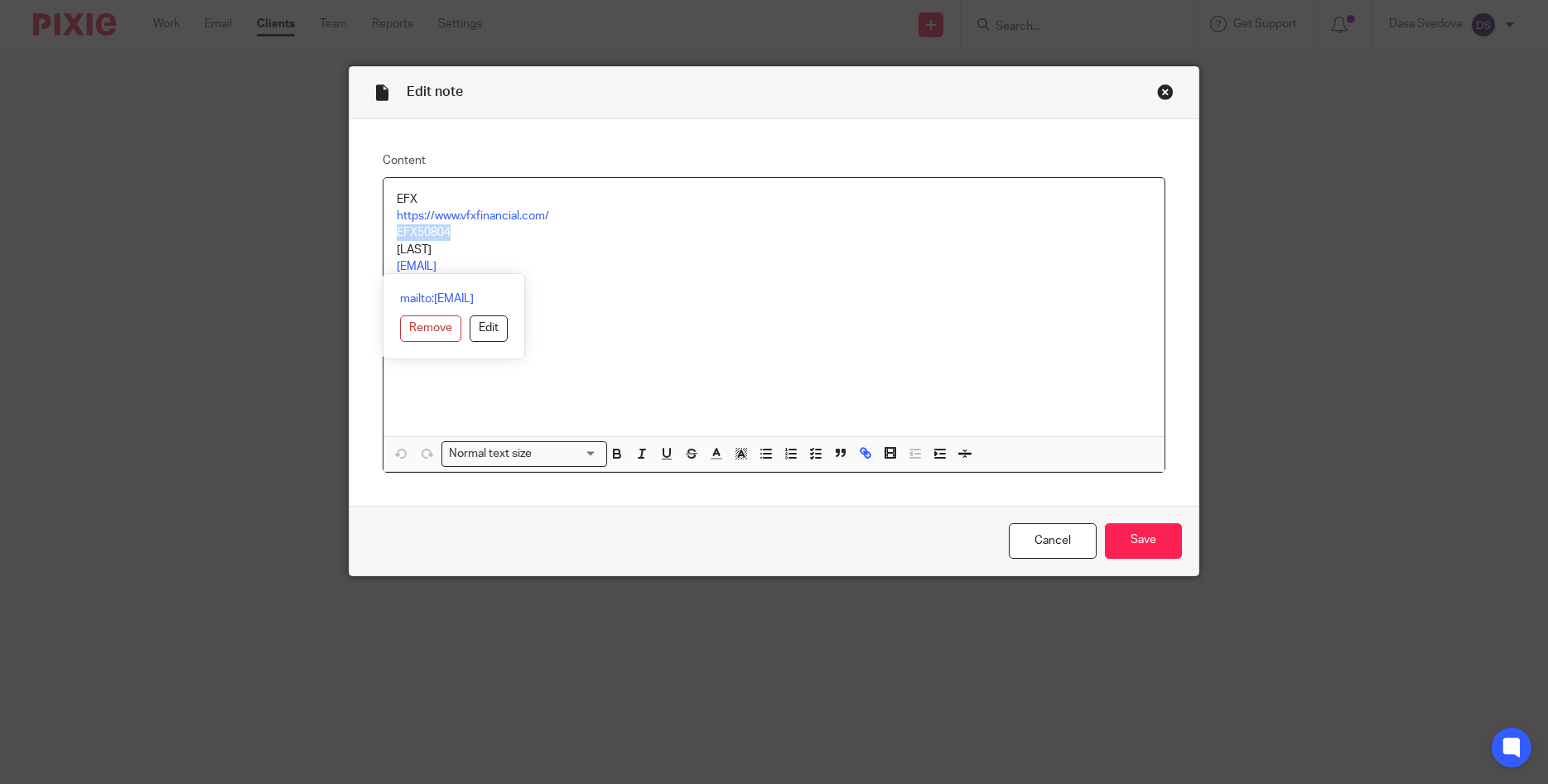drag, startPoint x: 465, startPoint y: 272, endPoint x: 368, endPoint y: 269, distance: 97.04638 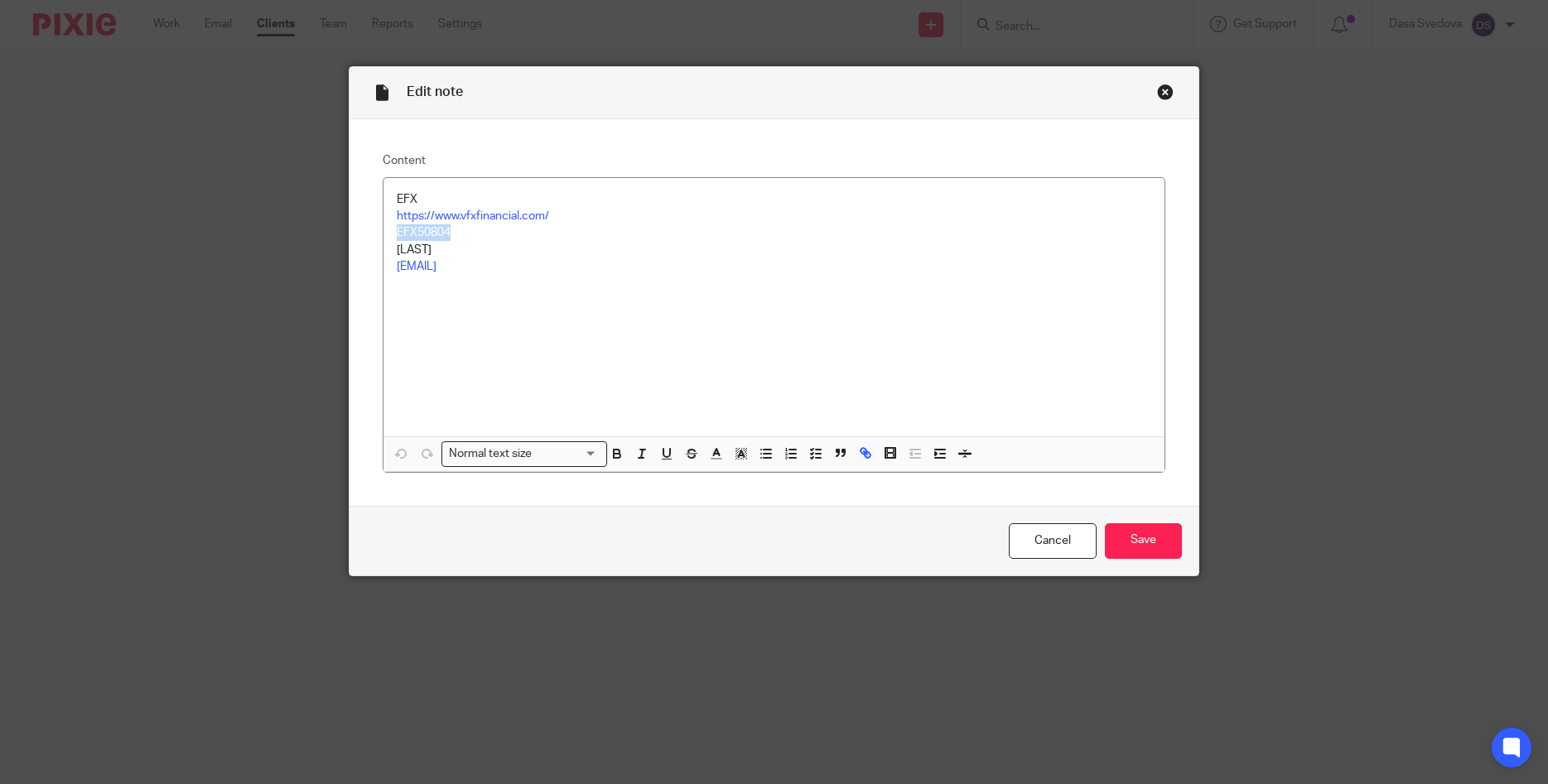 click at bounding box center (1165, 92) 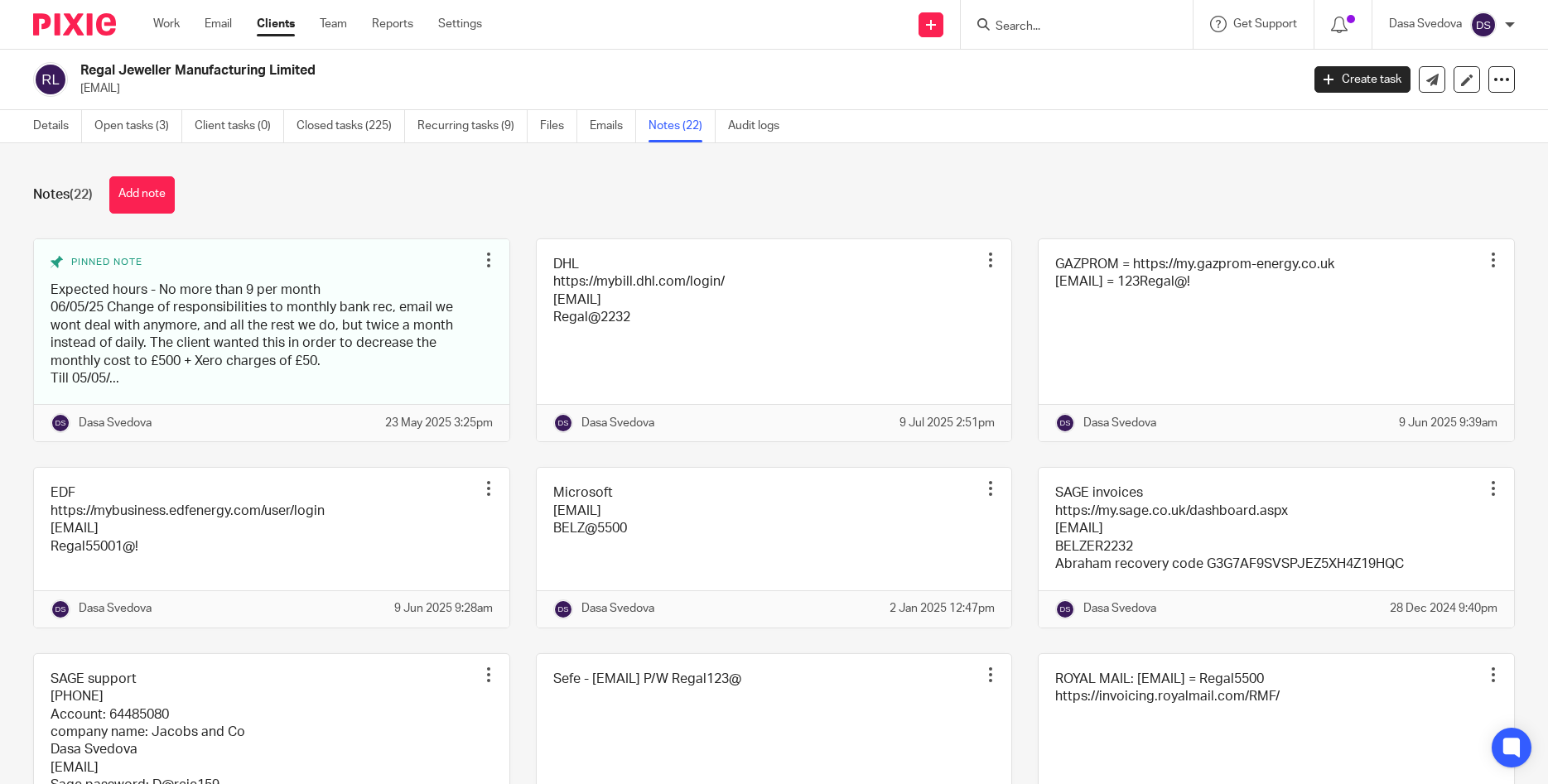 scroll, scrollTop: 0, scrollLeft: 0, axis: both 